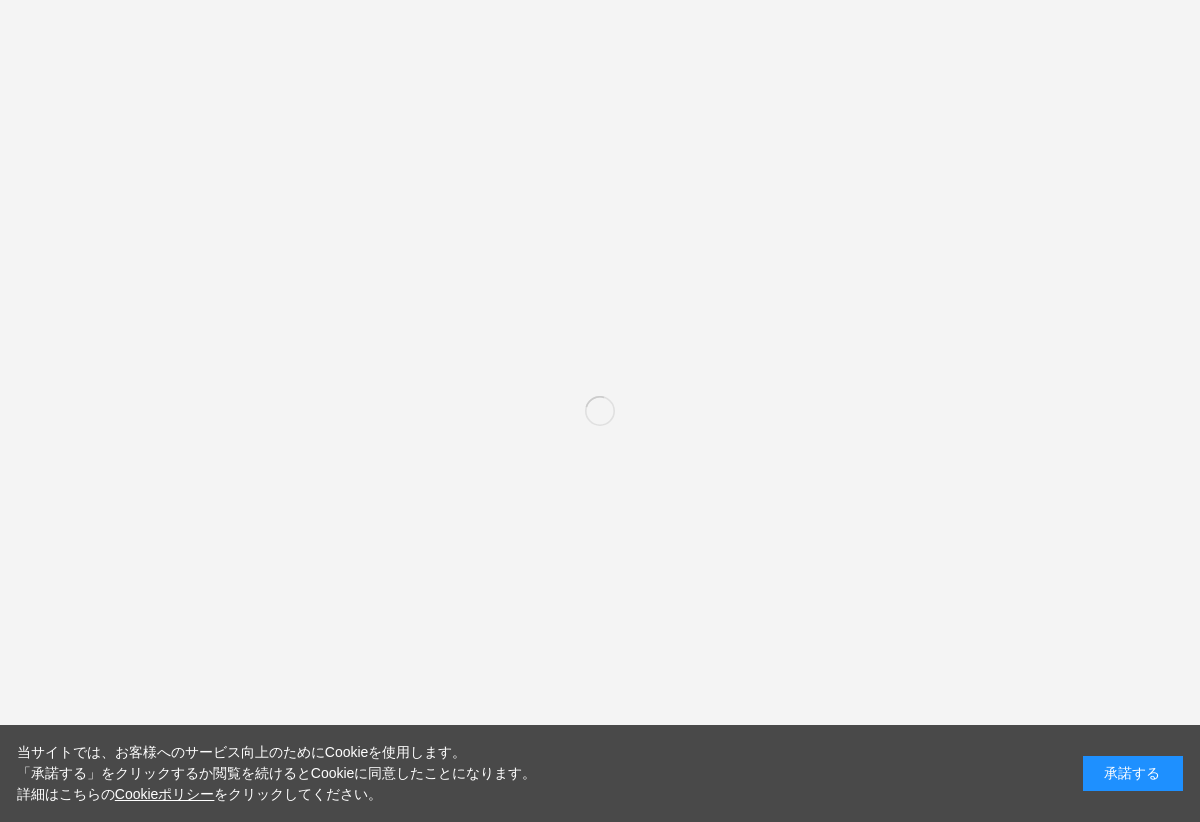 scroll, scrollTop: 0, scrollLeft: 0, axis: both 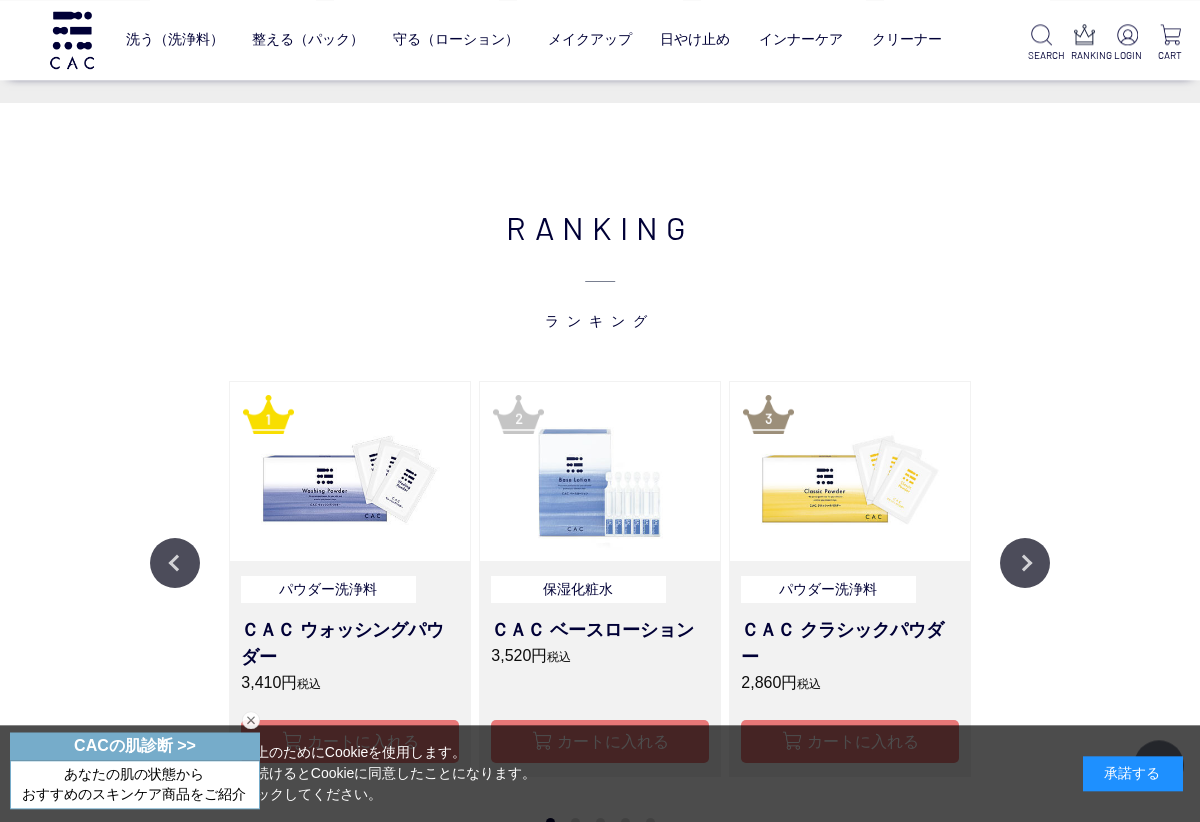 click on "当サイトでは、お客様へのサービス向上のためにCookieを使用します。
「承諾する」をクリックするか閲覧を続けるとCookieに同意したことになります。 詳細はこちらの Cookieポリシー をクリックしてください。
承諾する" at bounding box center [600, 773] 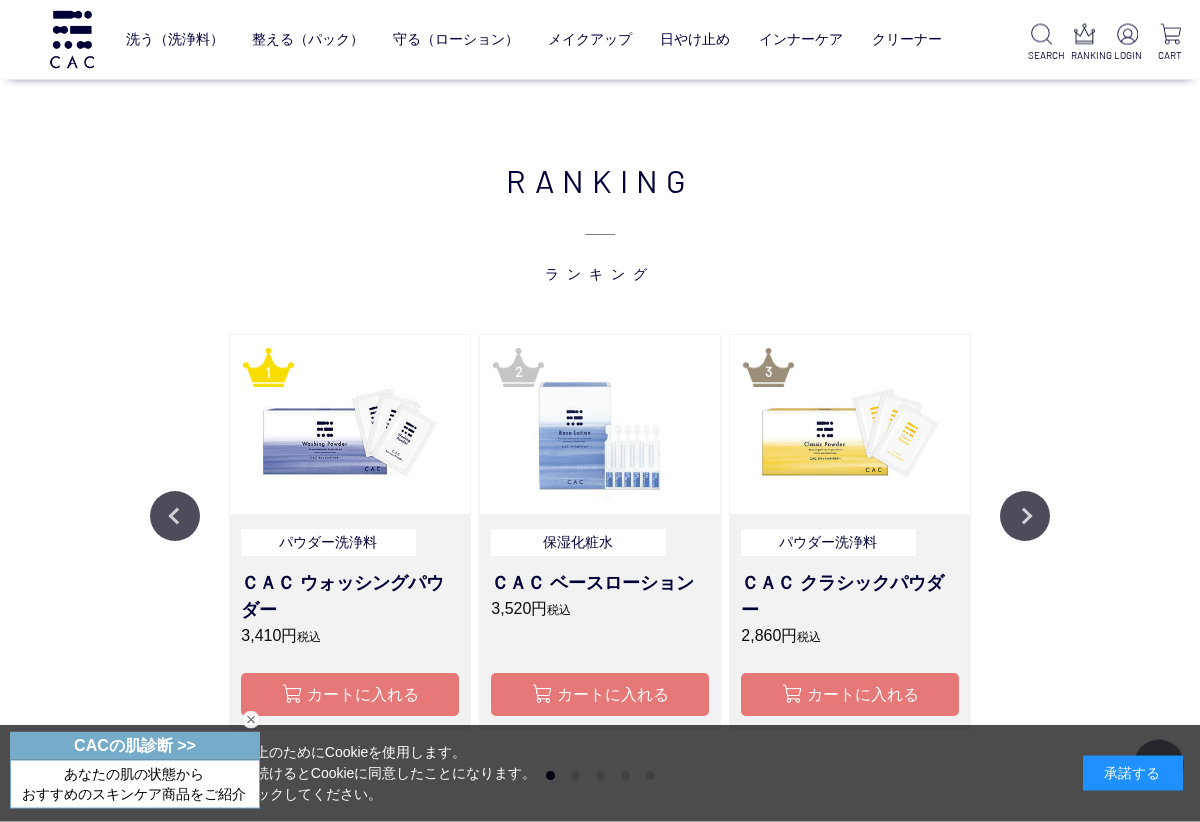 scroll, scrollTop: 1328, scrollLeft: 0, axis: vertical 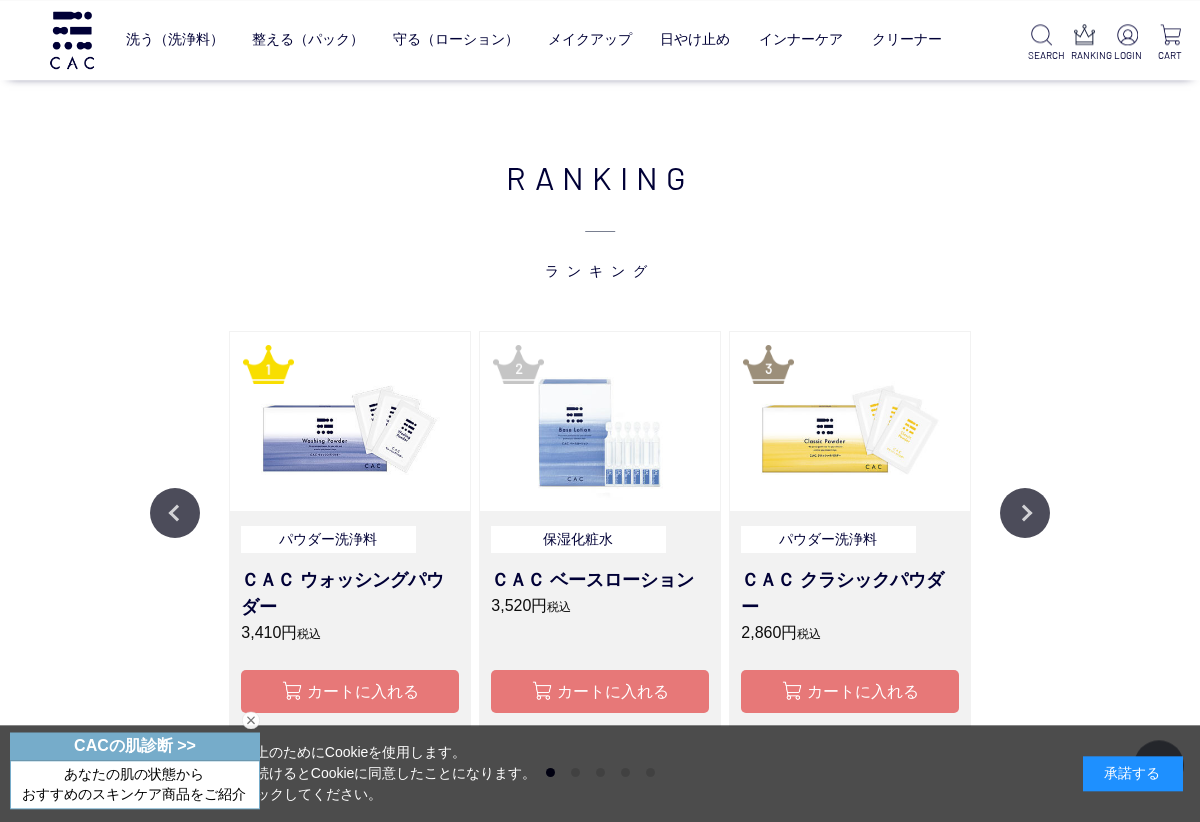 click on "承諾する" at bounding box center [1133, 773] 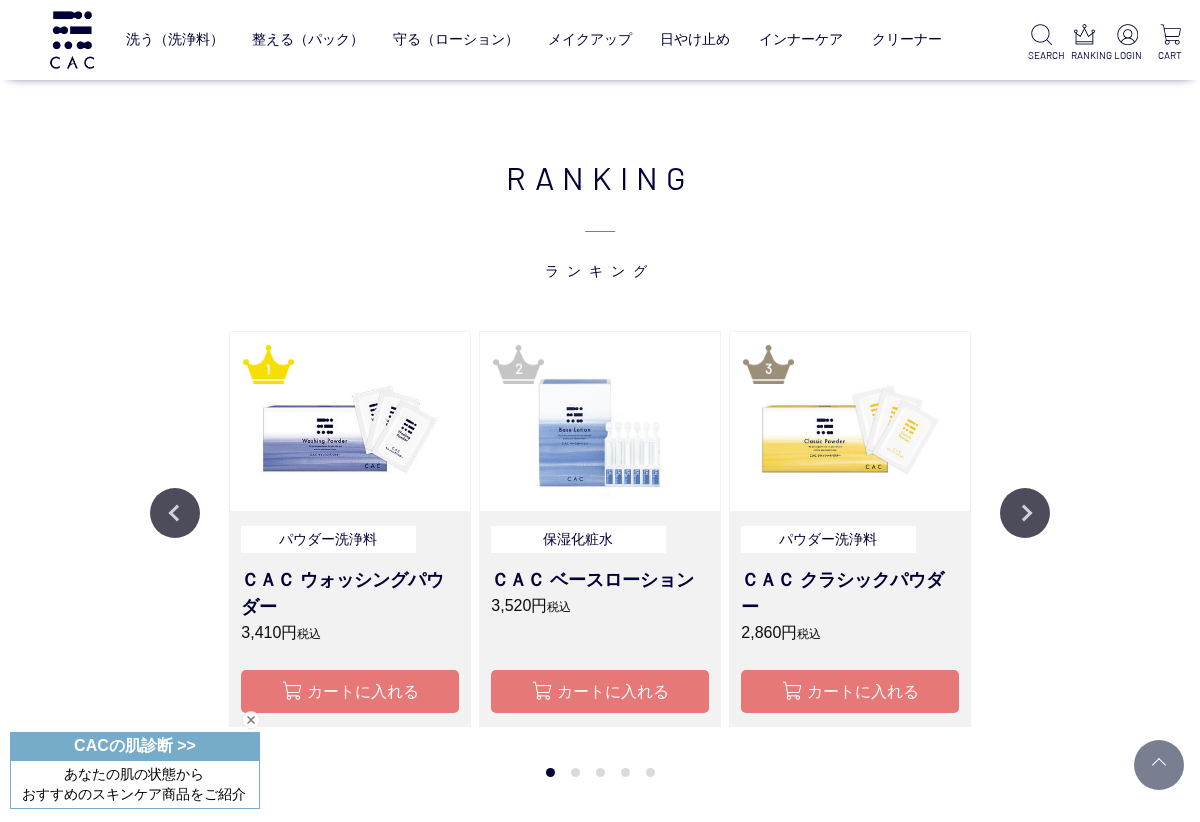 scroll, scrollTop: 1362, scrollLeft: 0, axis: vertical 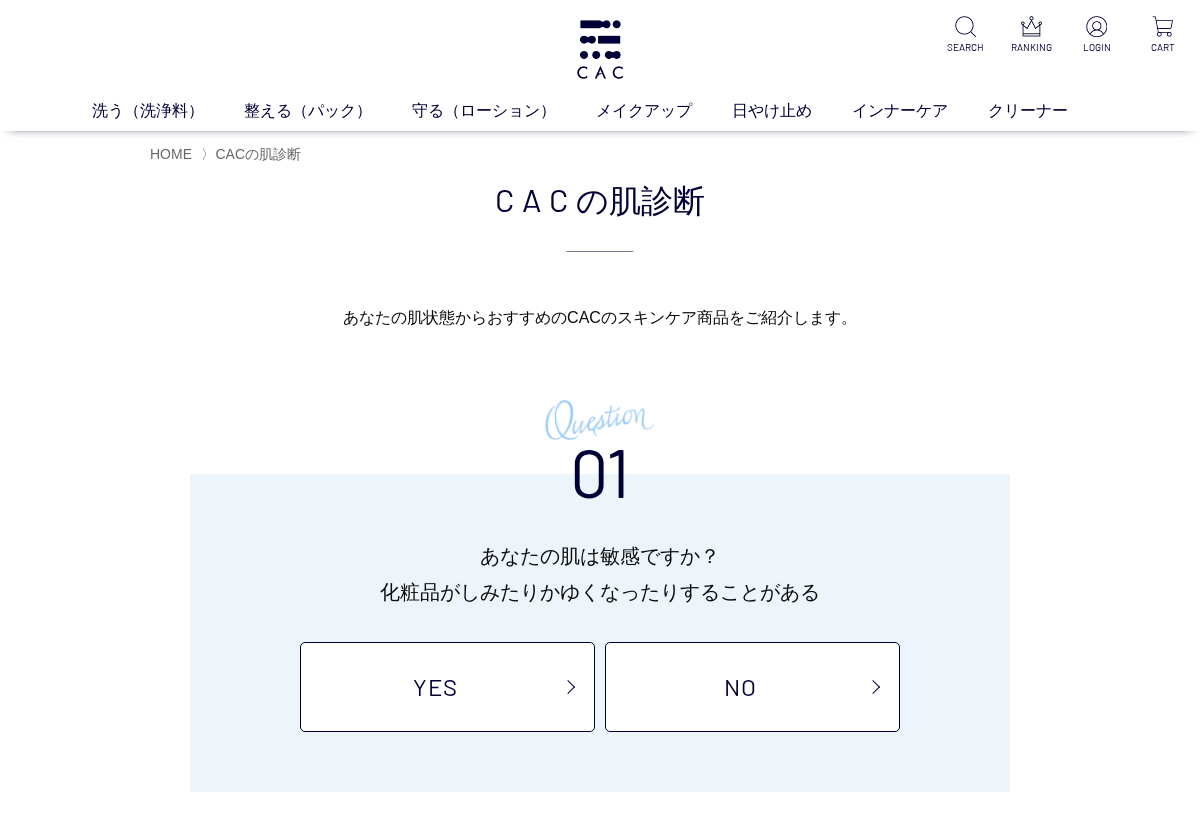 click on "YES" at bounding box center (447, 687) 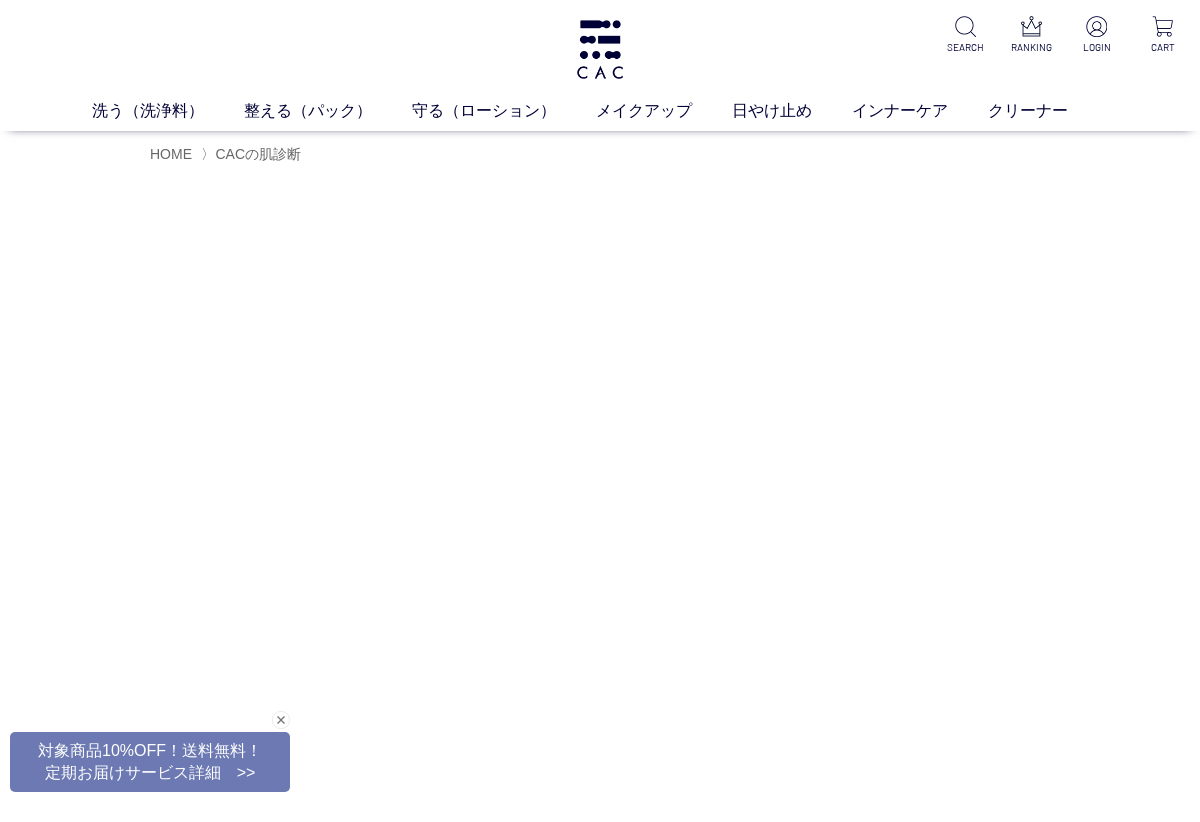scroll, scrollTop: 0, scrollLeft: 0, axis: both 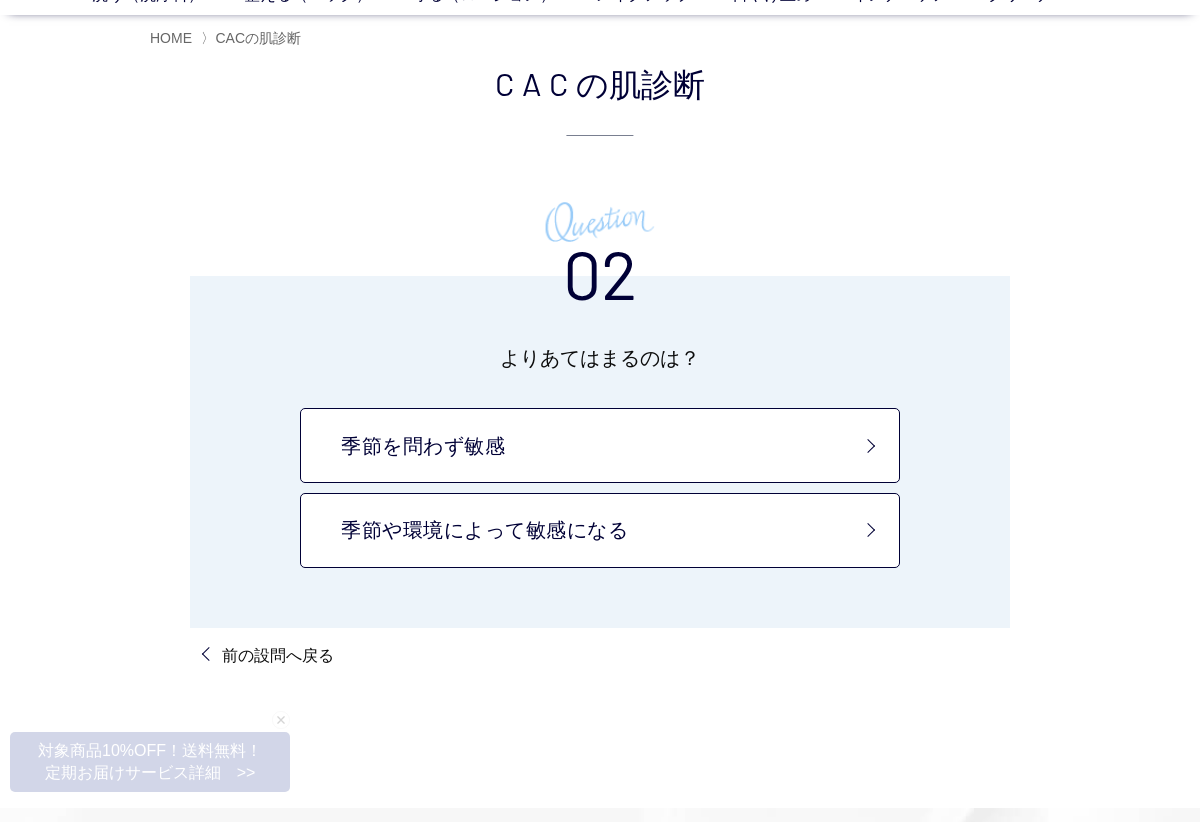 click on "季節や環境によって敏感になる" at bounding box center (600, 530) 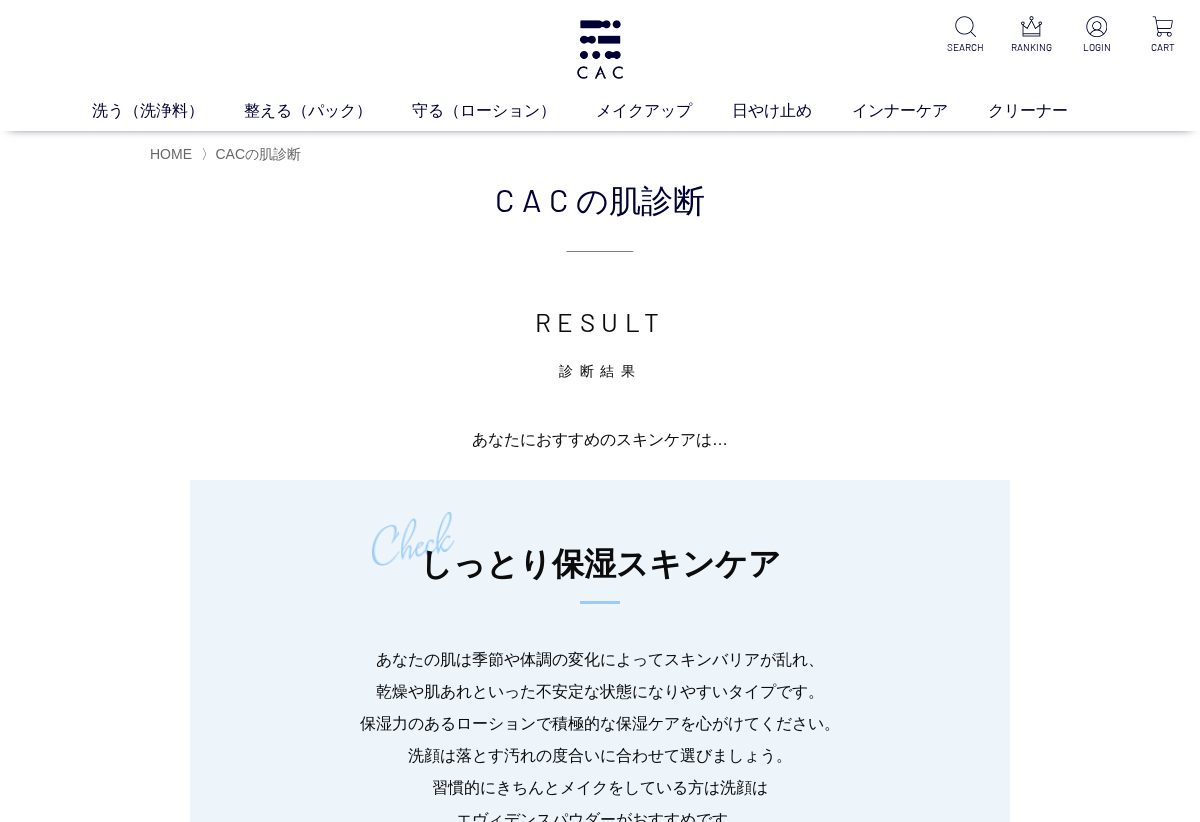 scroll, scrollTop: 0, scrollLeft: 0, axis: both 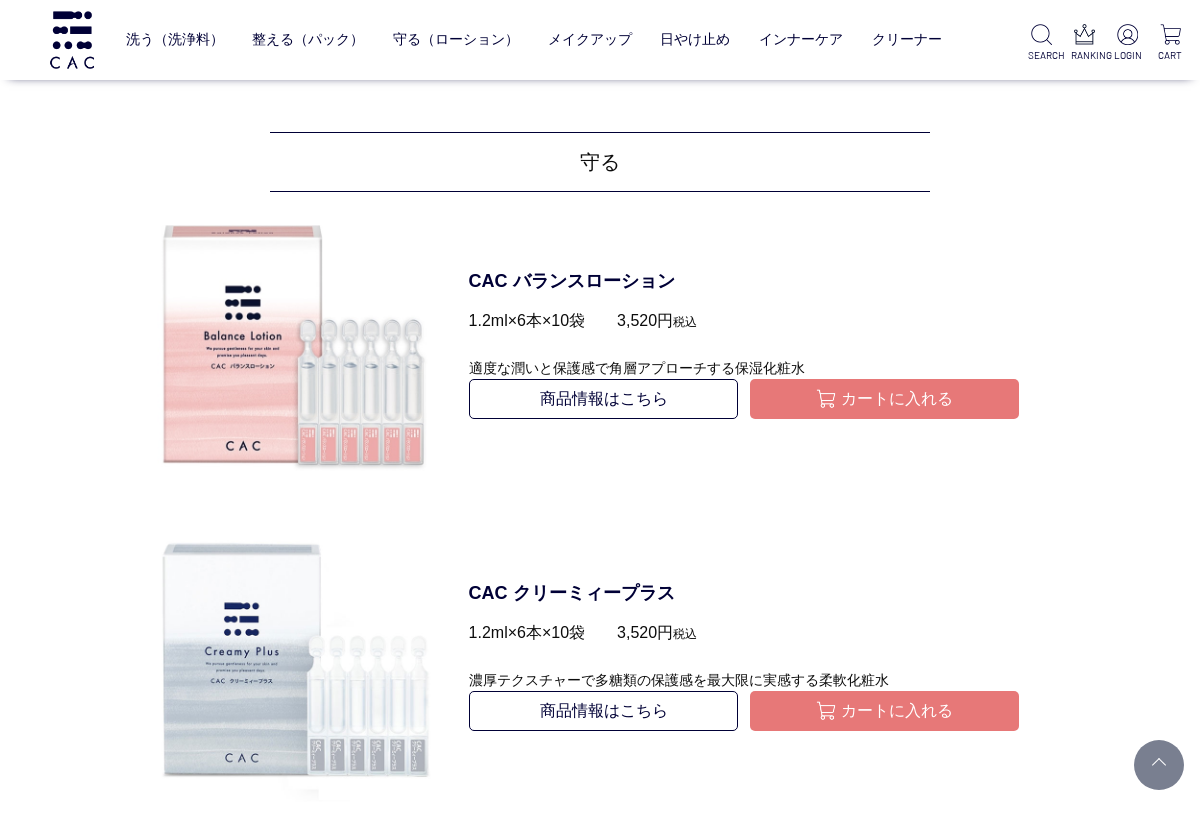 click on "グッズ" at bounding box center [698, 81] 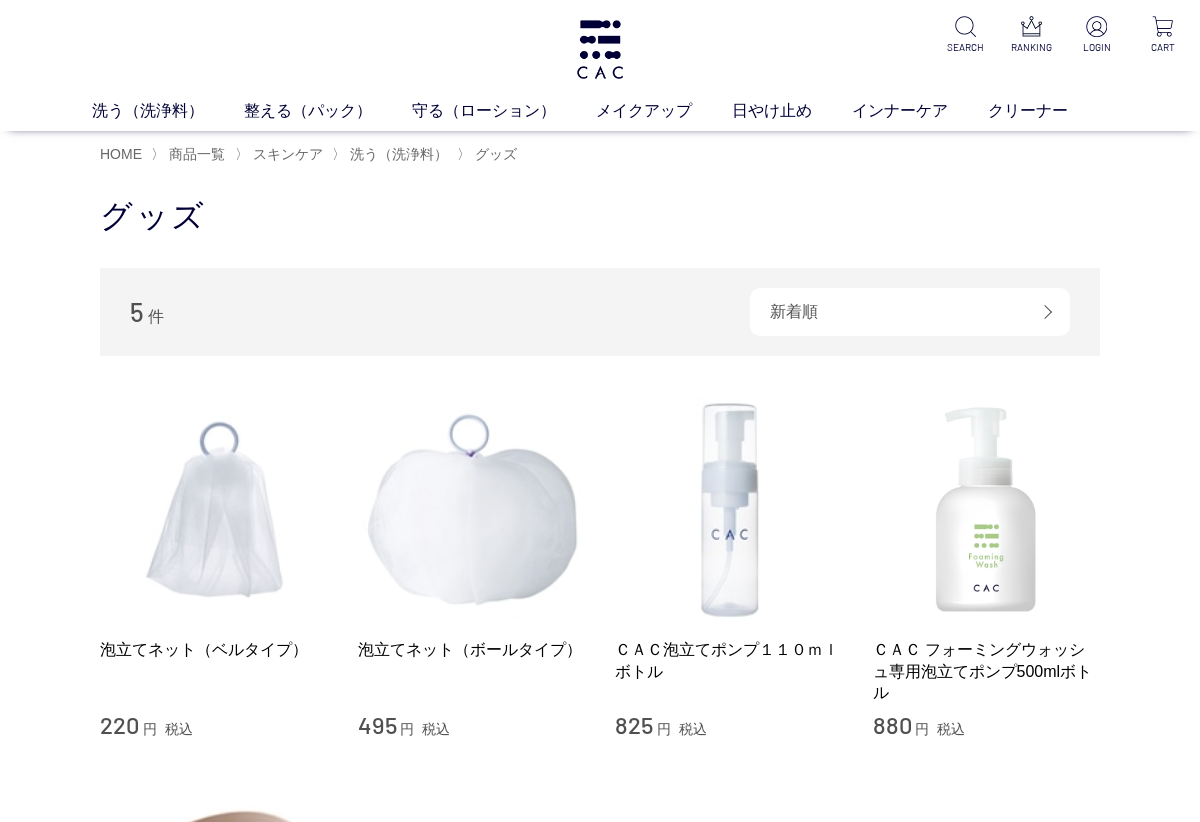 scroll, scrollTop: 0, scrollLeft: 0, axis: both 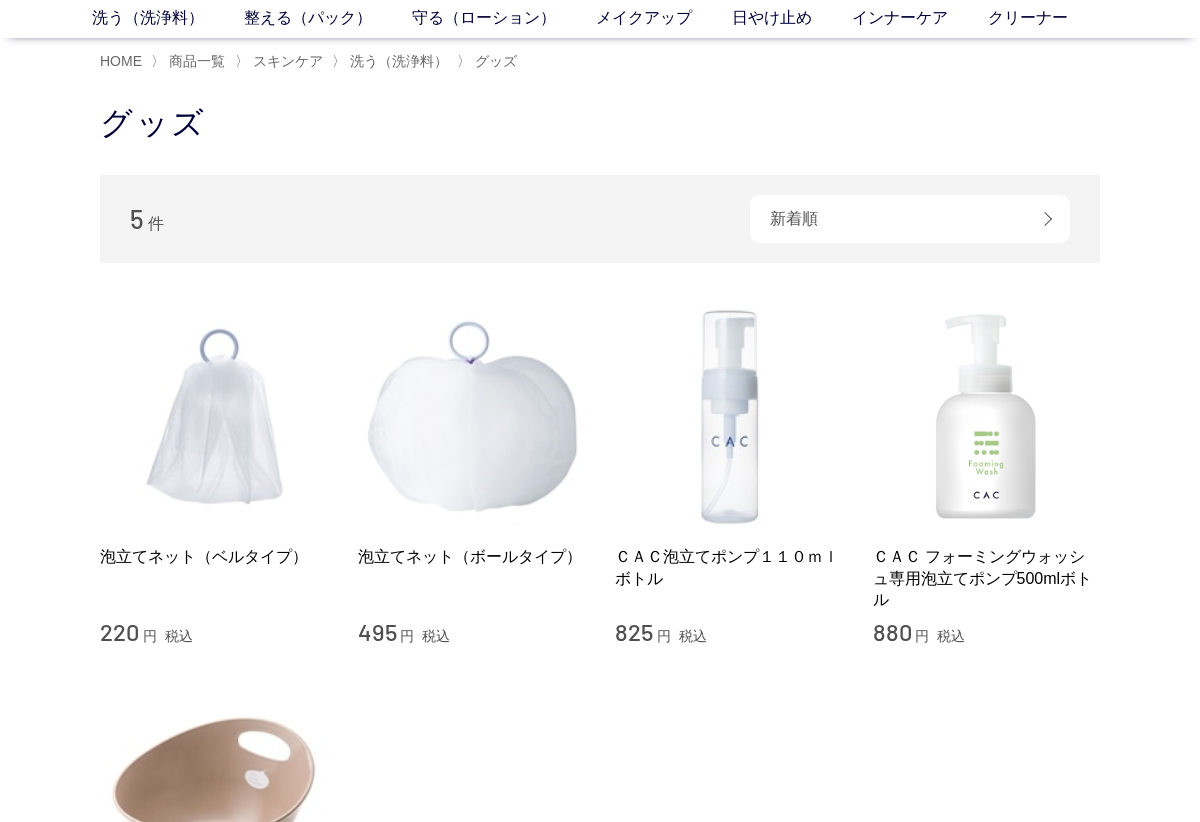 click at bounding box center (214, 417) 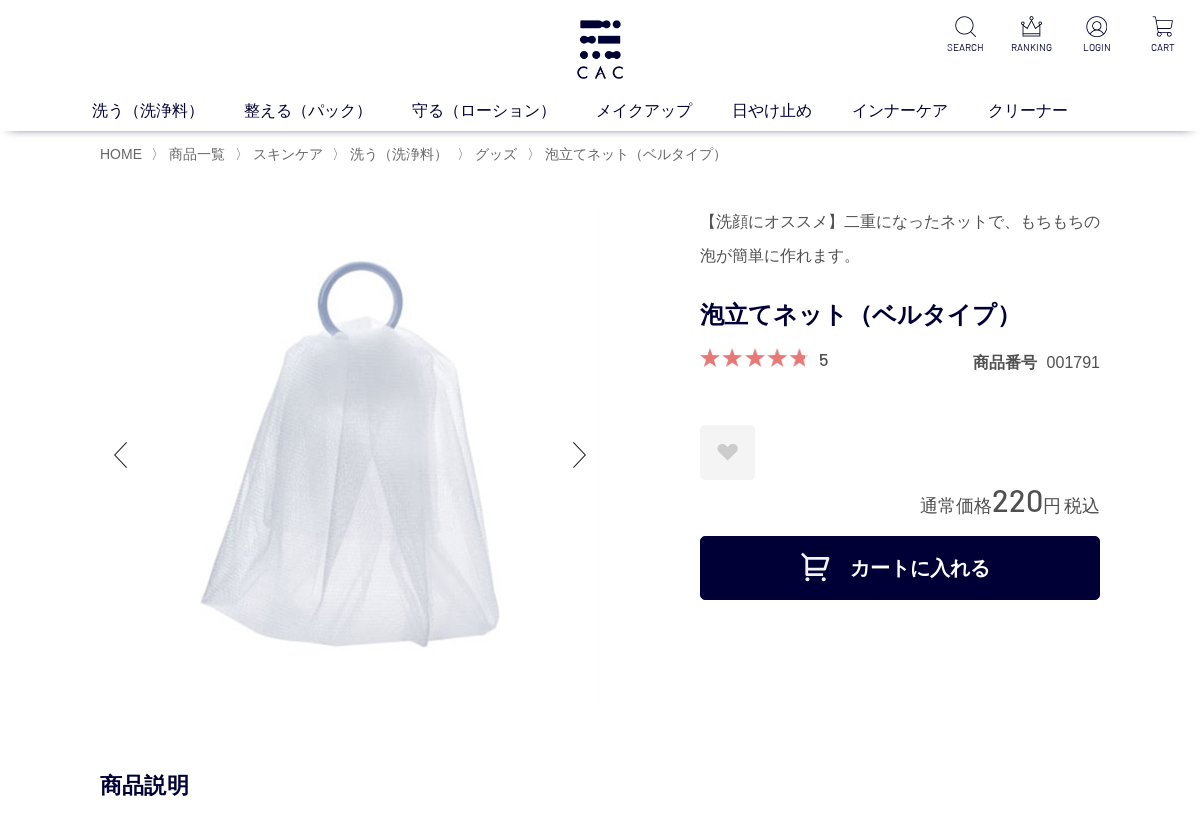 scroll, scrollTop: 0, scrollLeft: 0, axis: both 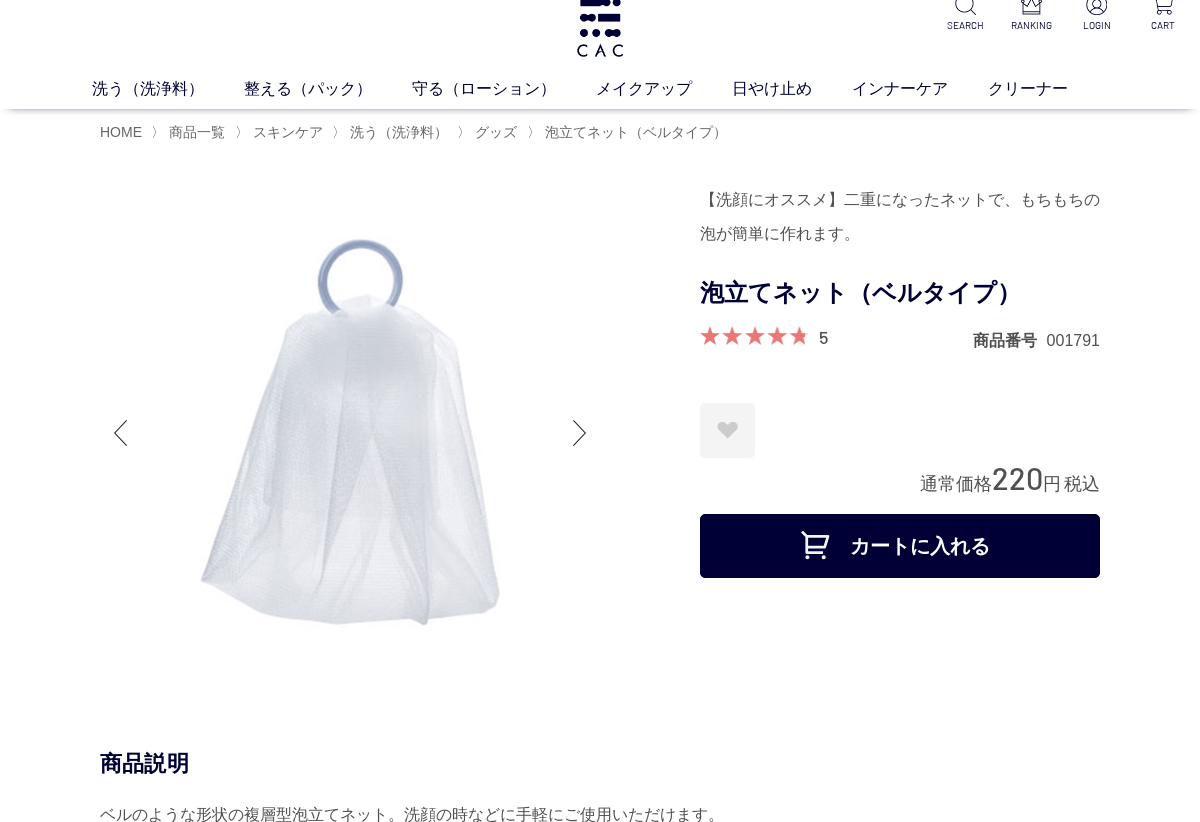 click on "カートに入れる" at bounding box center [900, 546] 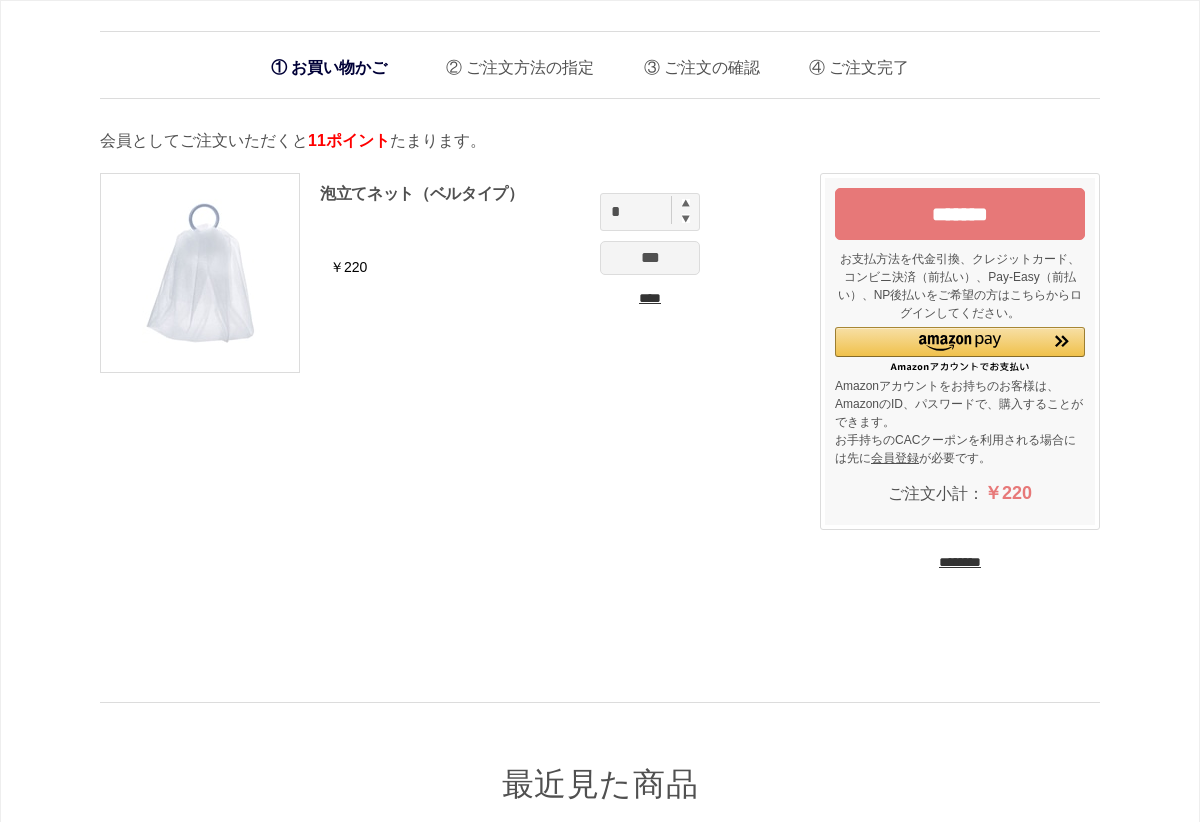 scroll, scrollTop: 0, scrollLeft: 0, axis: both 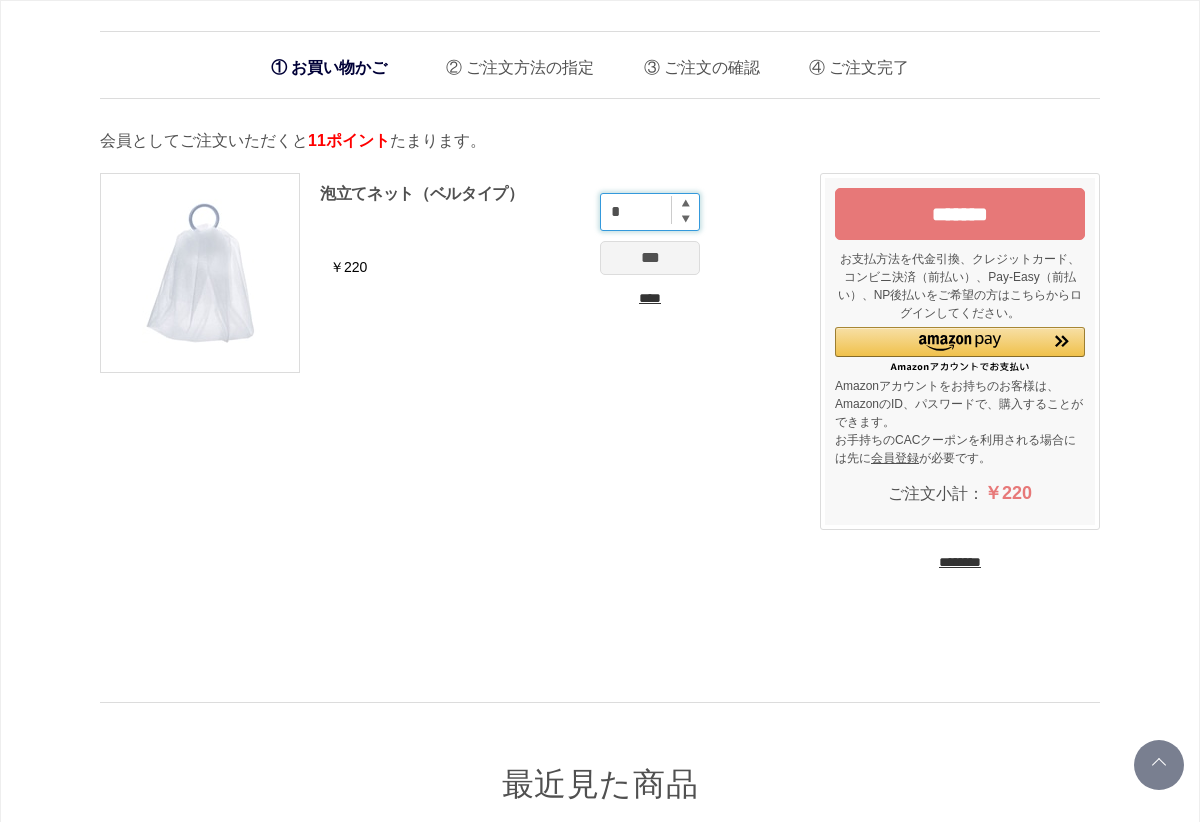 click on "*" at bounding box center [650, 212] 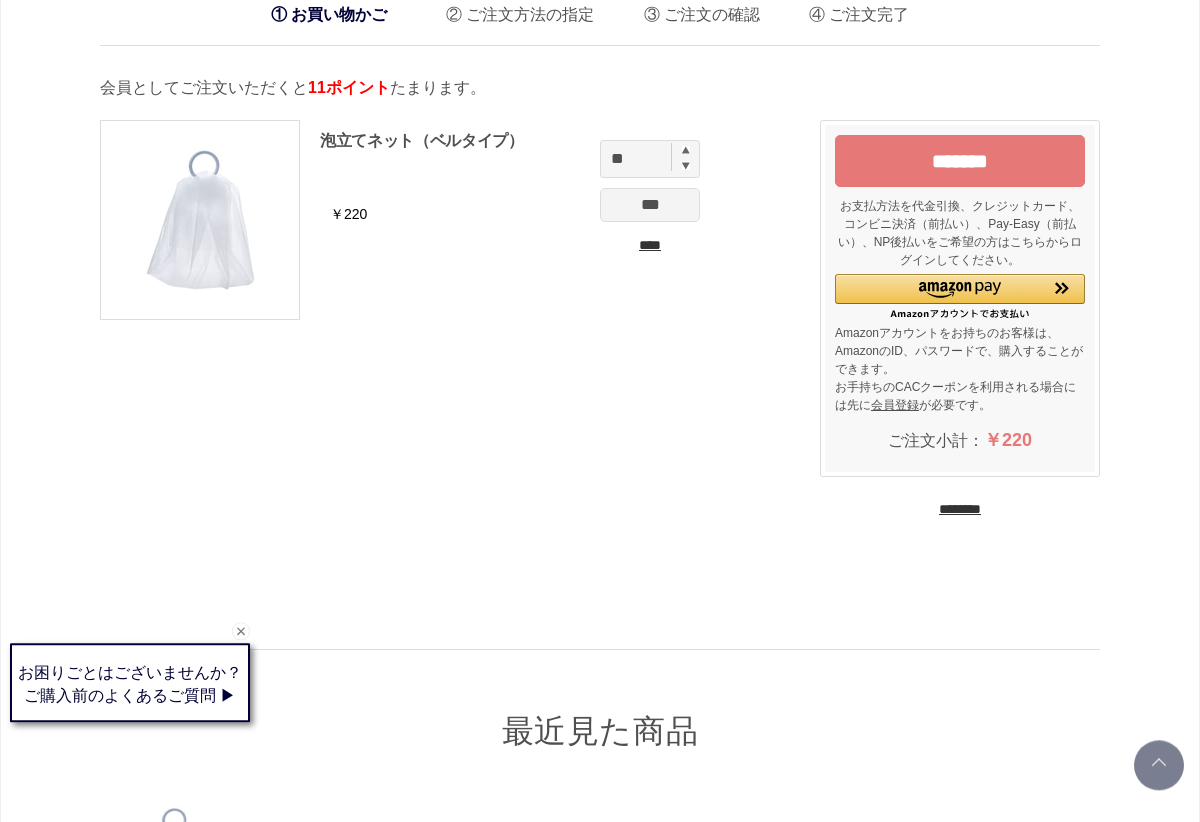 scroll, scrollTop: 0, scrollLeft: 0, axis: both 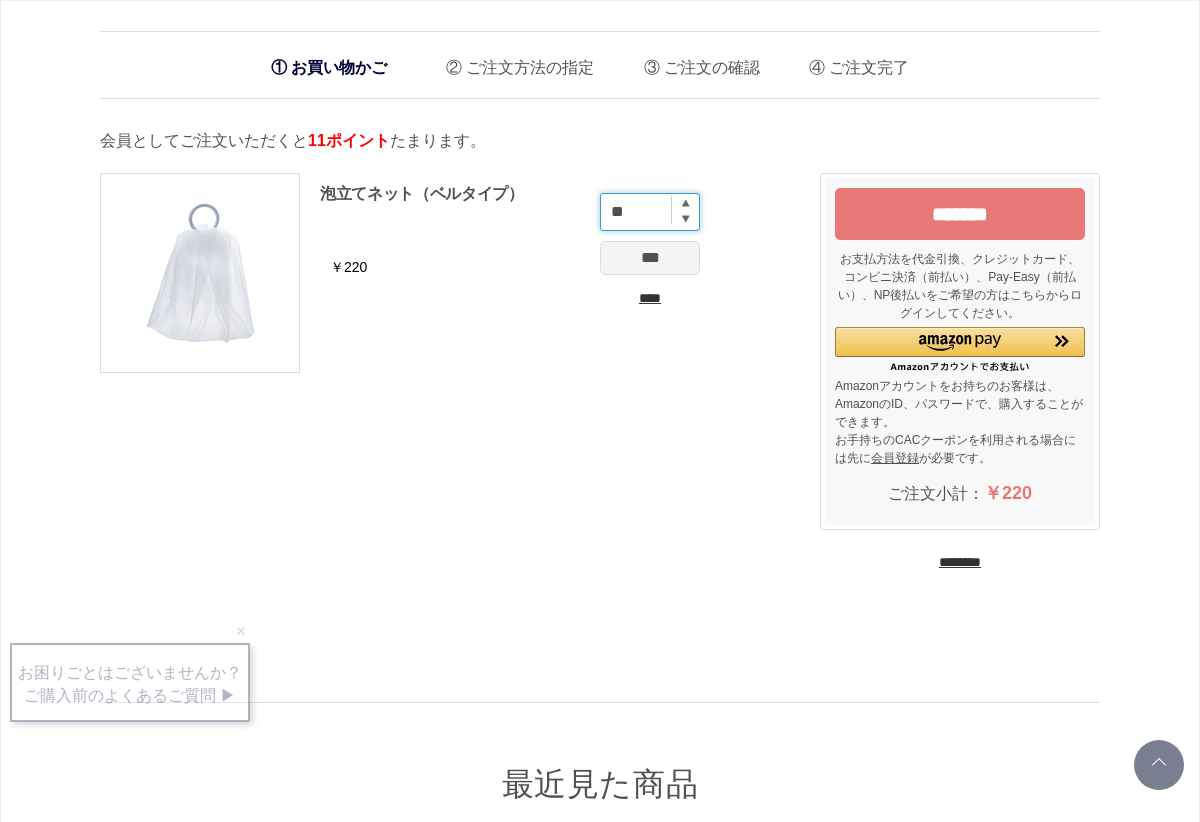 type on "**" 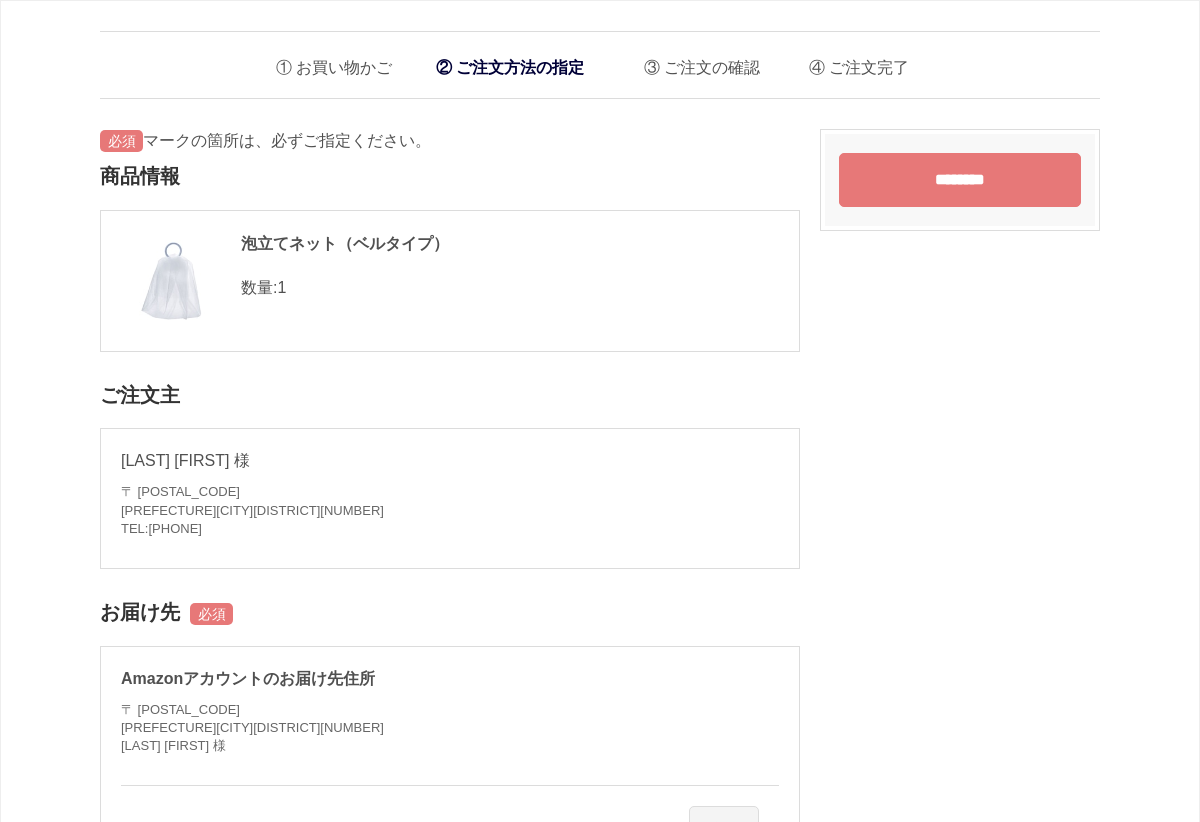 scroll, scrollTop: 0, scrollLeft: 0, axis: both 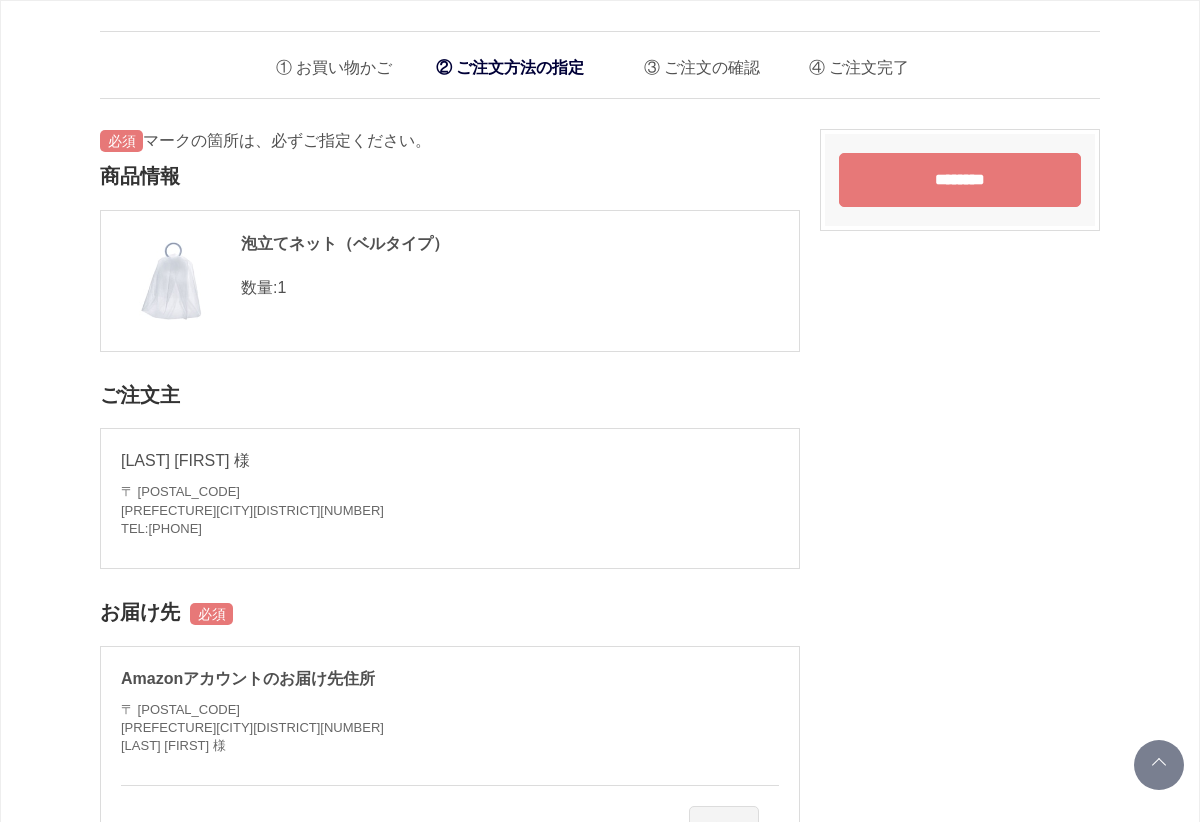 click on "数量: 1" at bounding box center (450, 288) 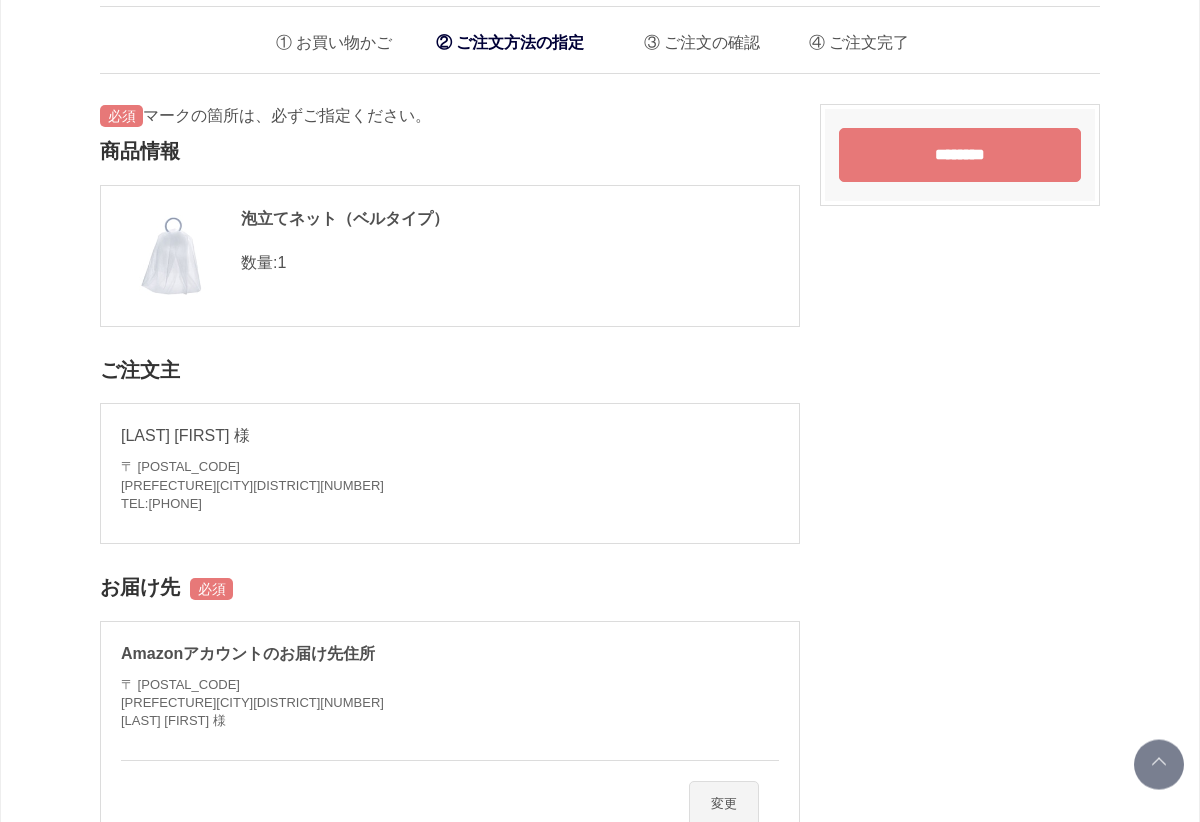 scroll, scrollTop: 0, scrollLeft: 0, axis: both 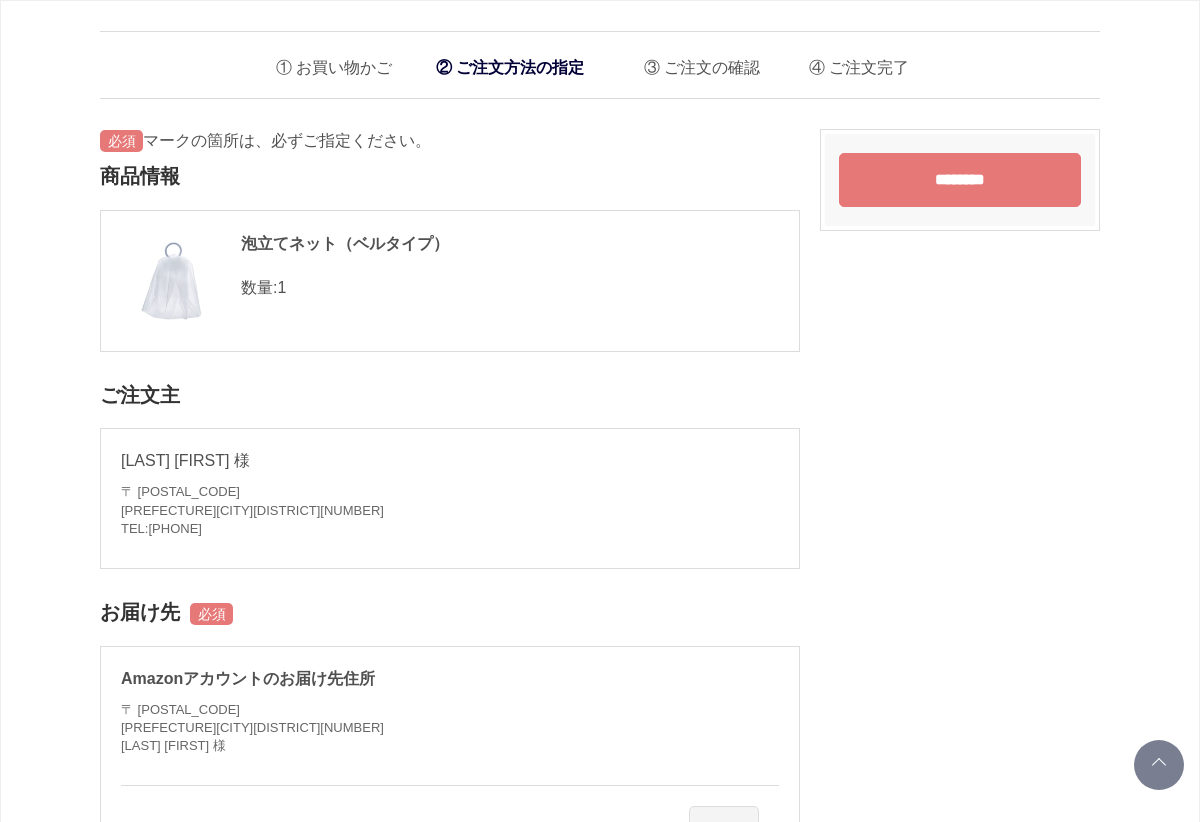 click at bounding box center [171, 281] 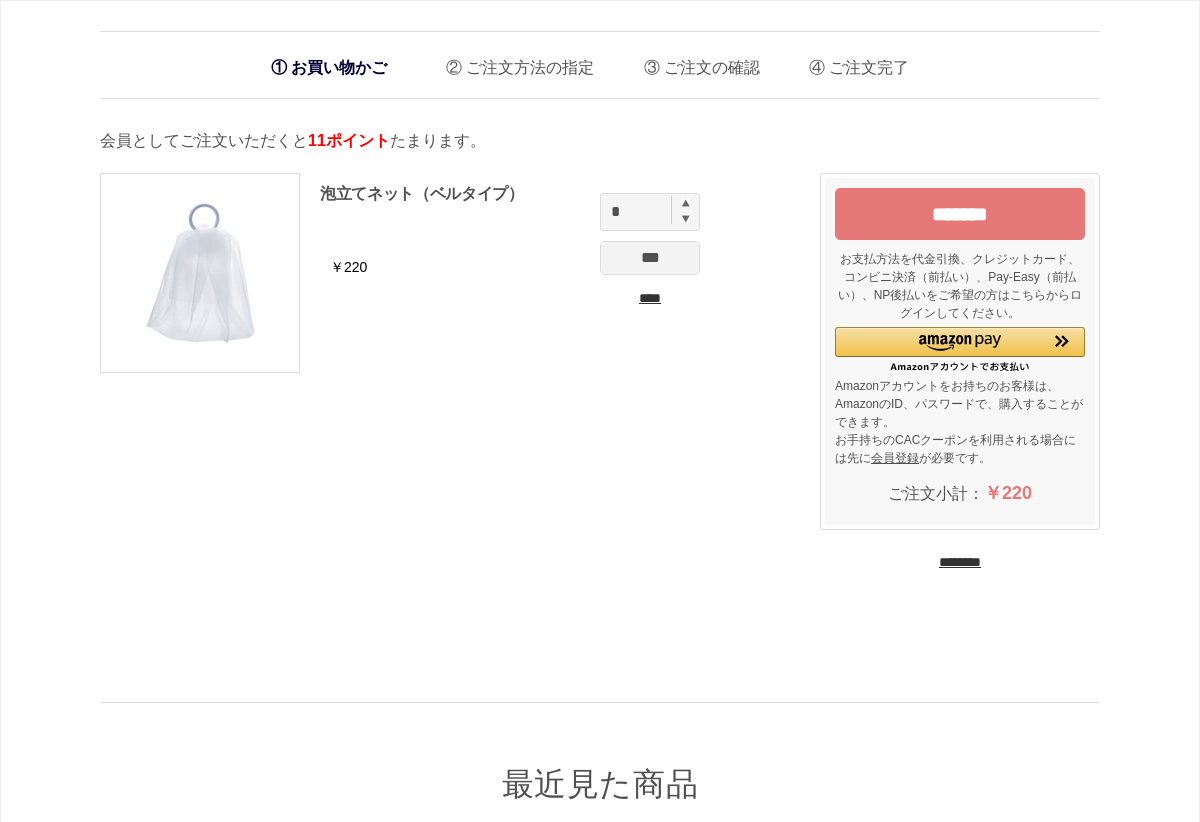 scroll, scrollTop: 0, scrollLeft: 0, axis: both 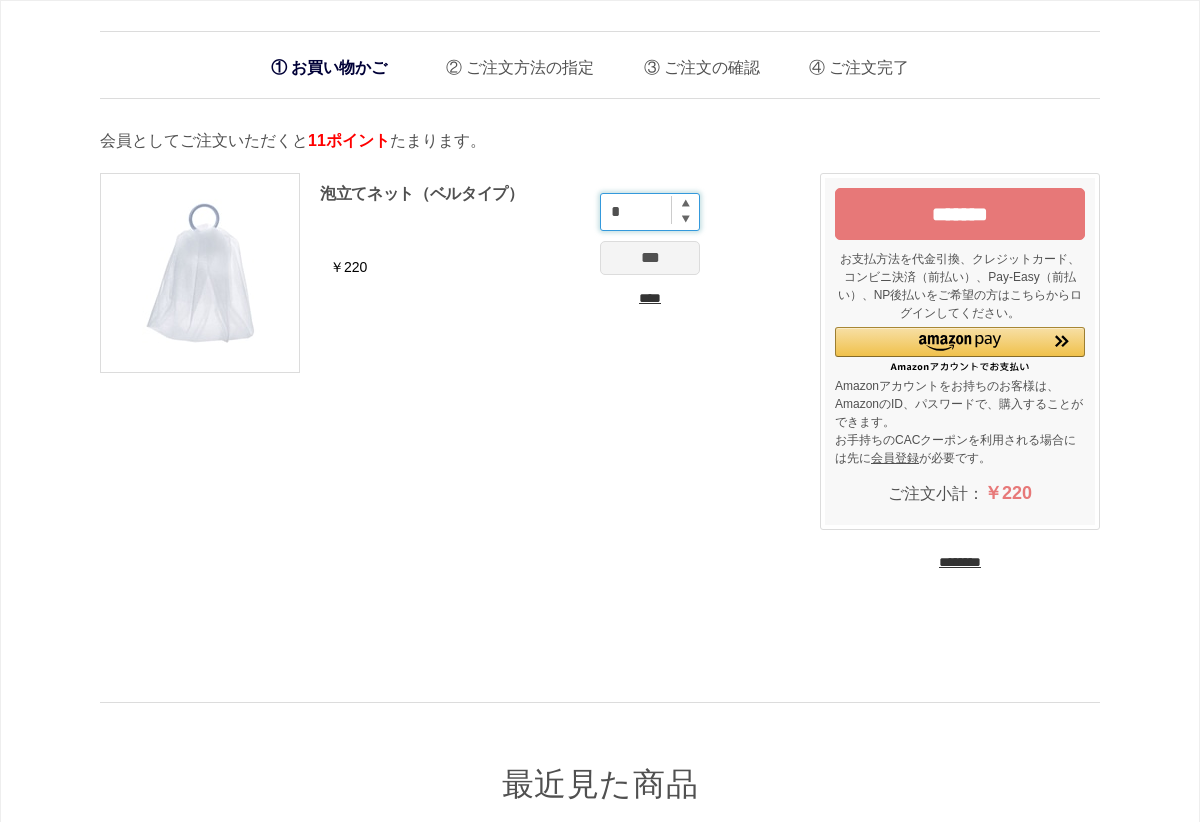 click on "*" at bounding box center [650, 212] 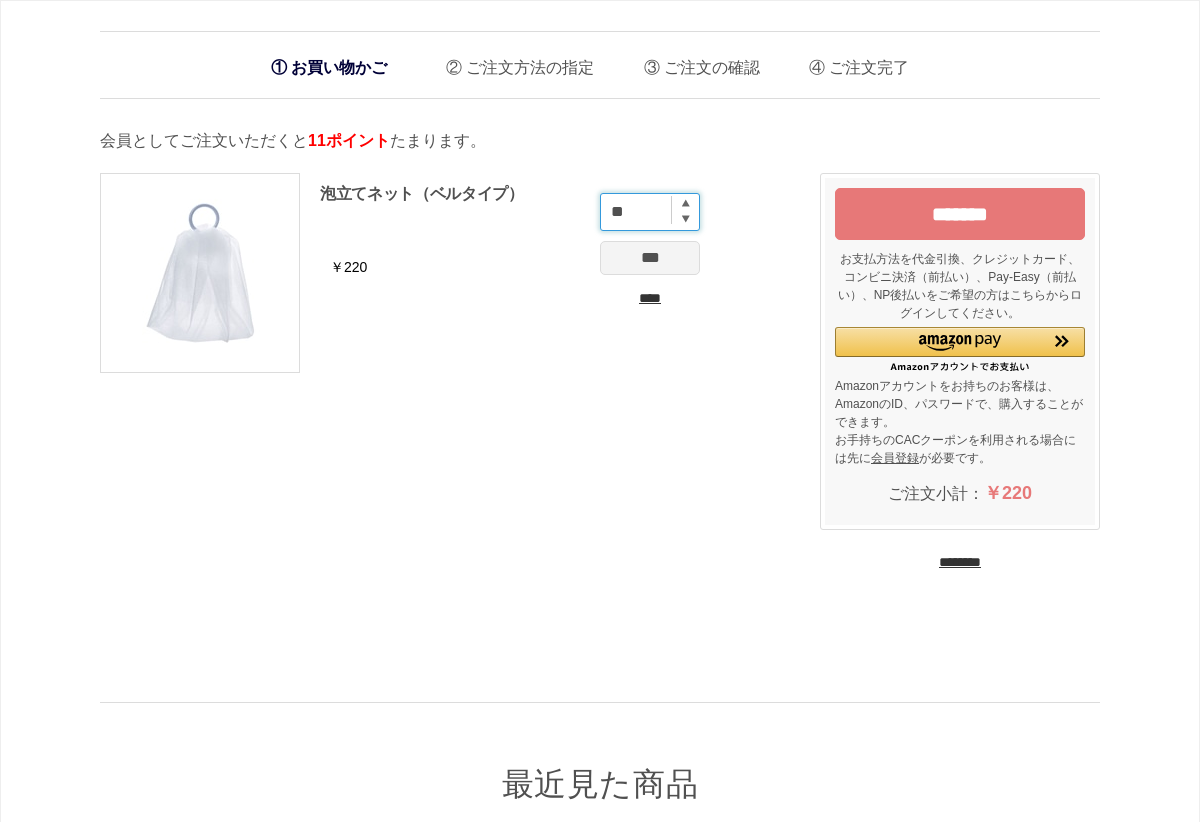 type on "*" 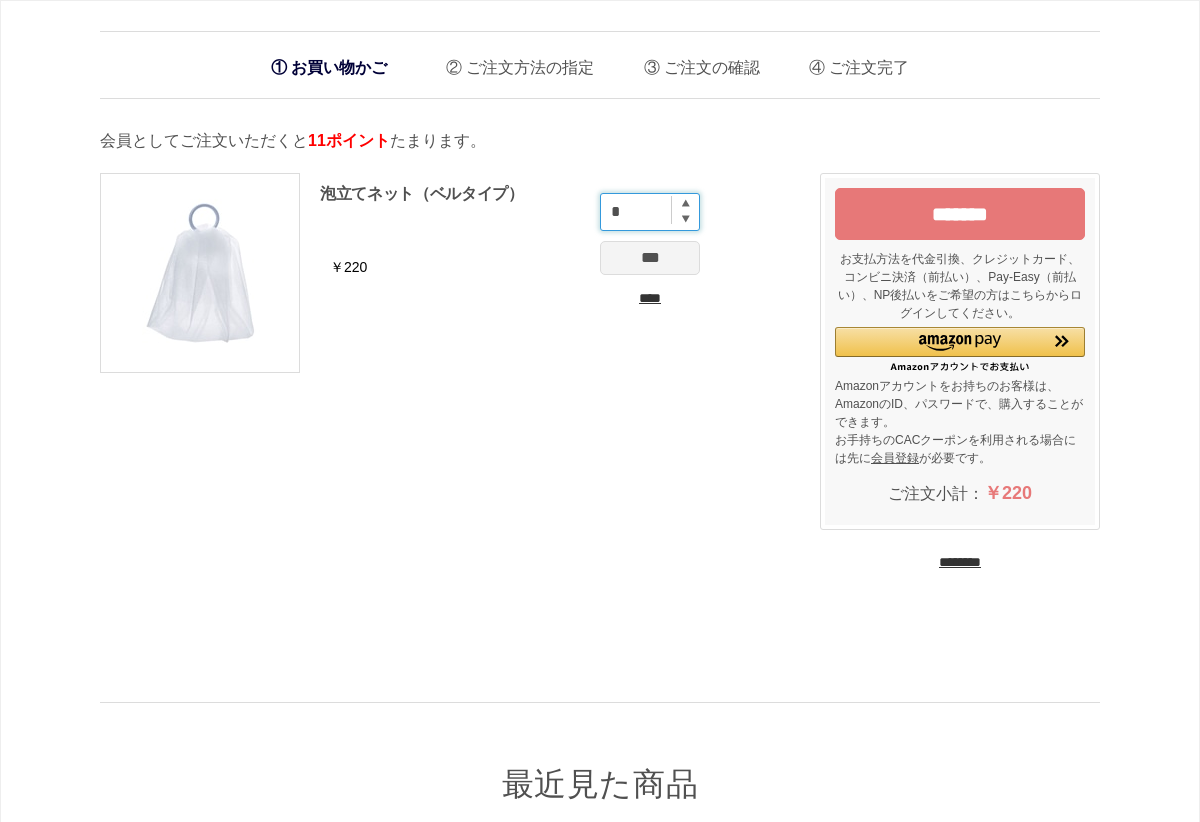 click on "*" at bounding box center (650, 212) 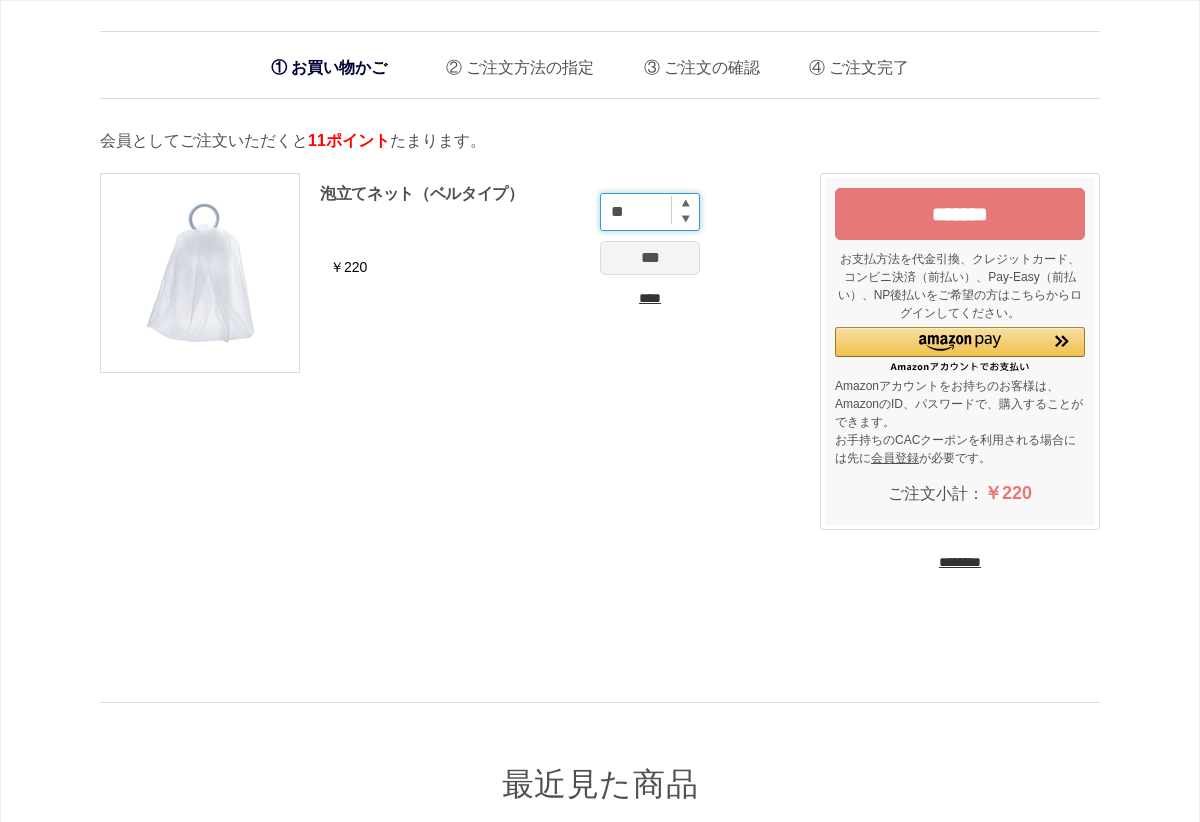 type on "*" 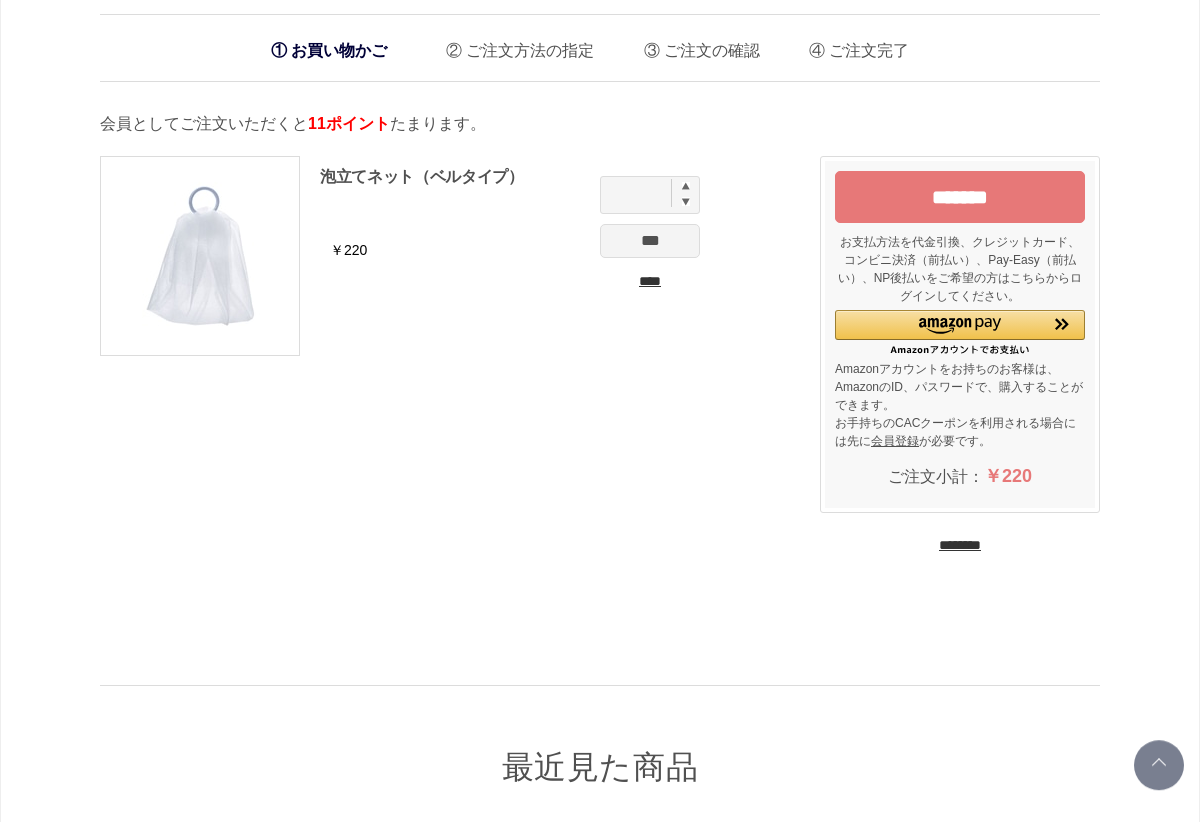 scroll, scrollTop: 16, scrollLeft: 0, axis: vertical 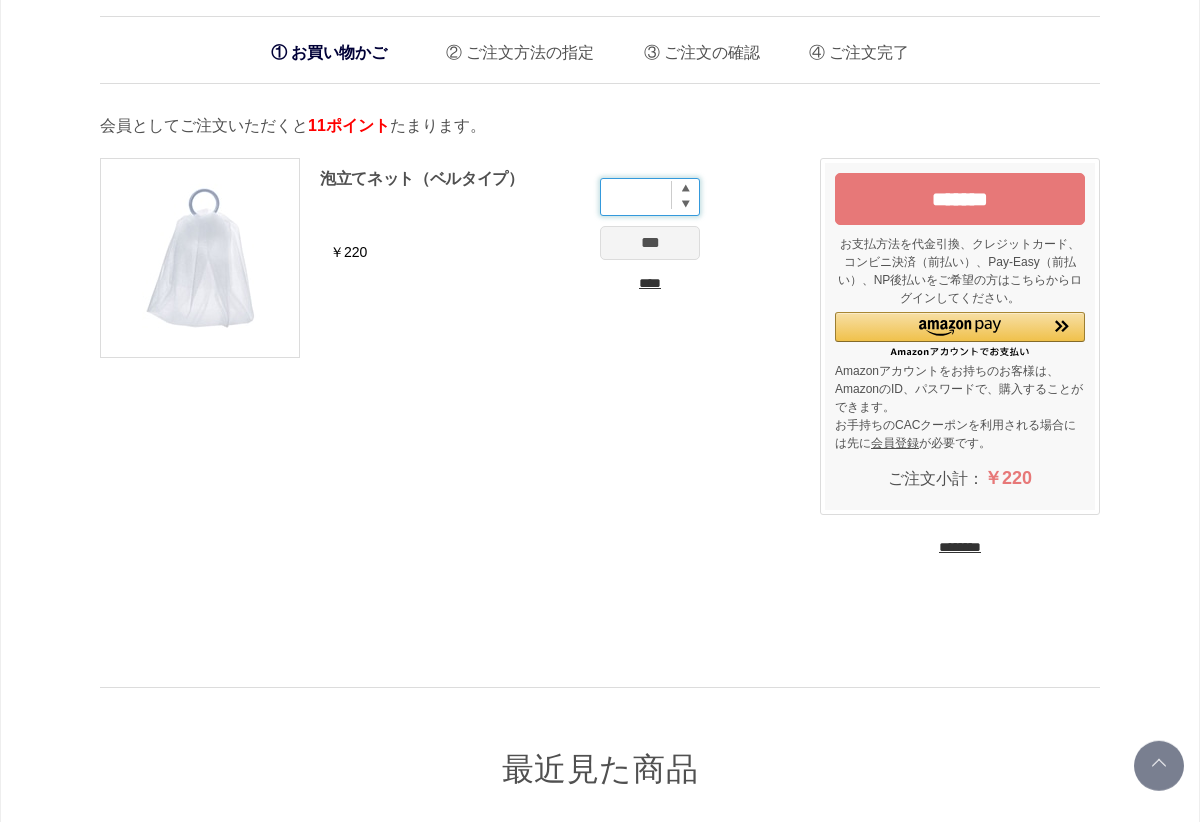 click at bounding box center (650, 196) 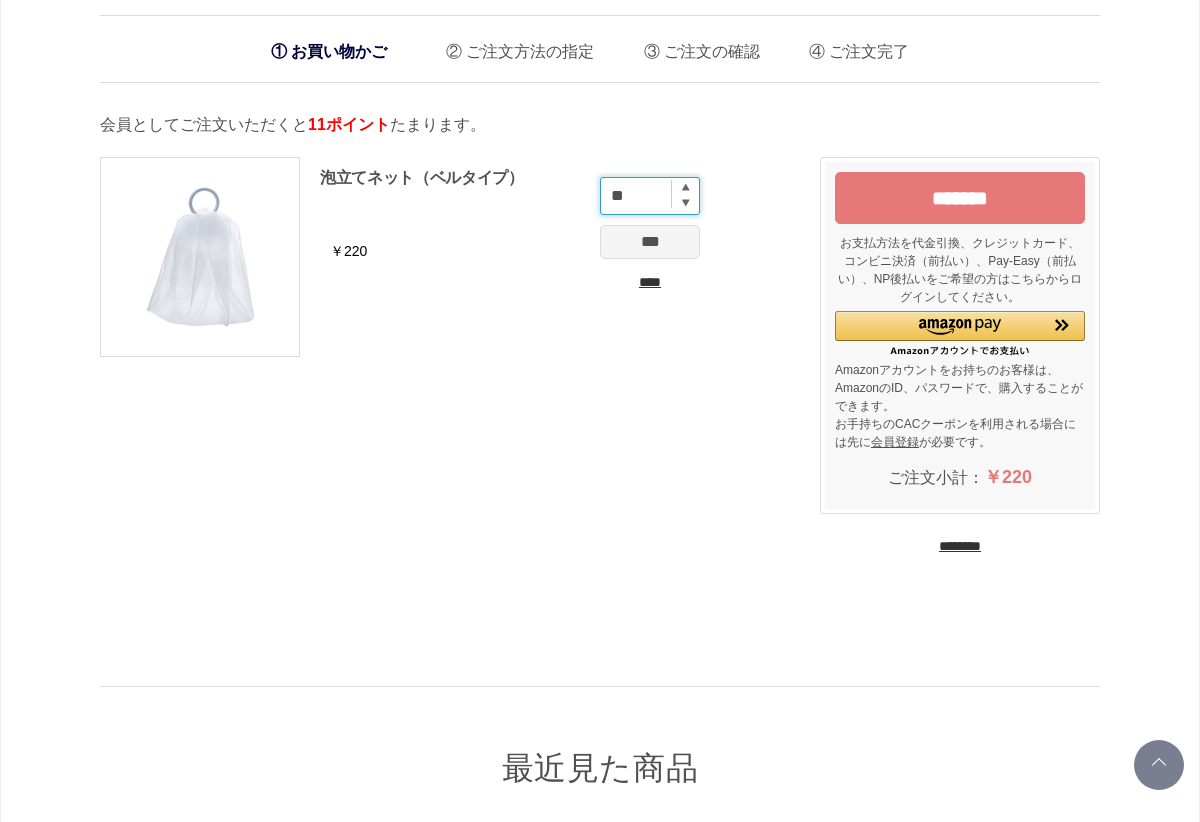 type on "**" 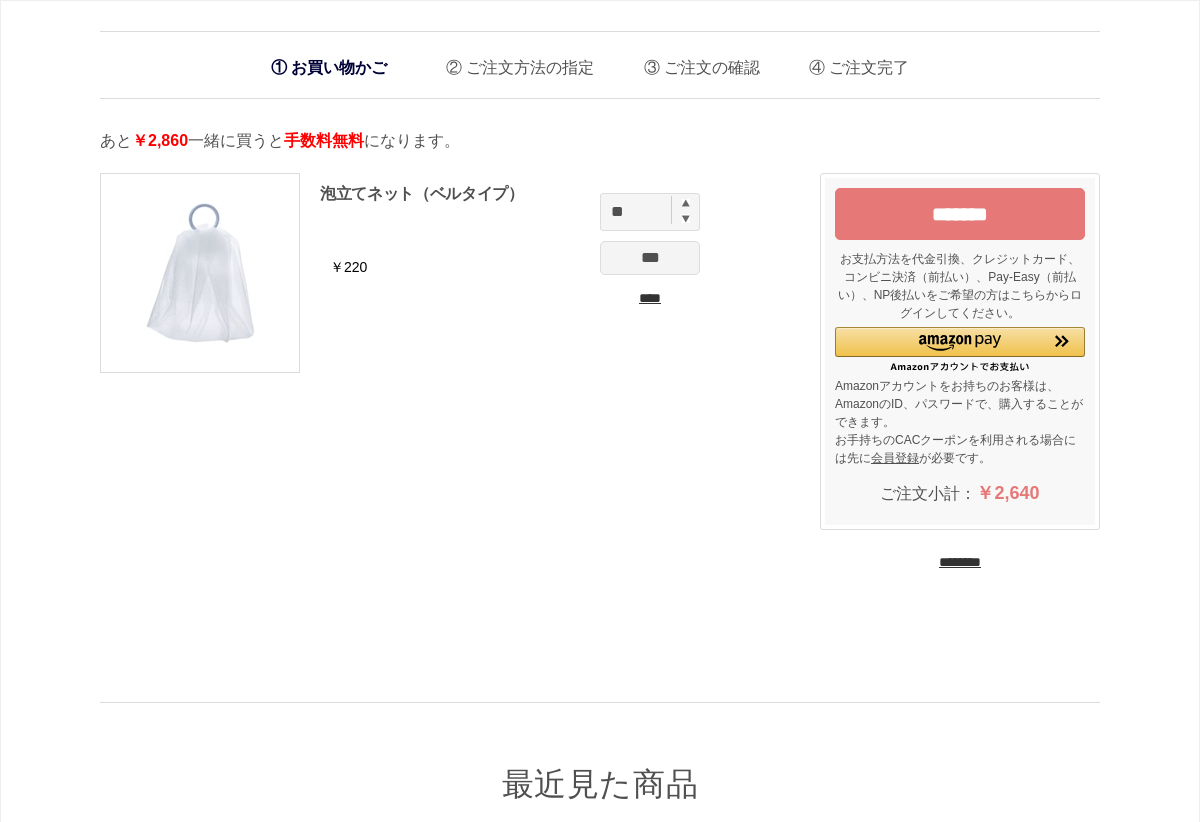 scroll, scrollTop: 0, scrollLeft: 0, axis: both 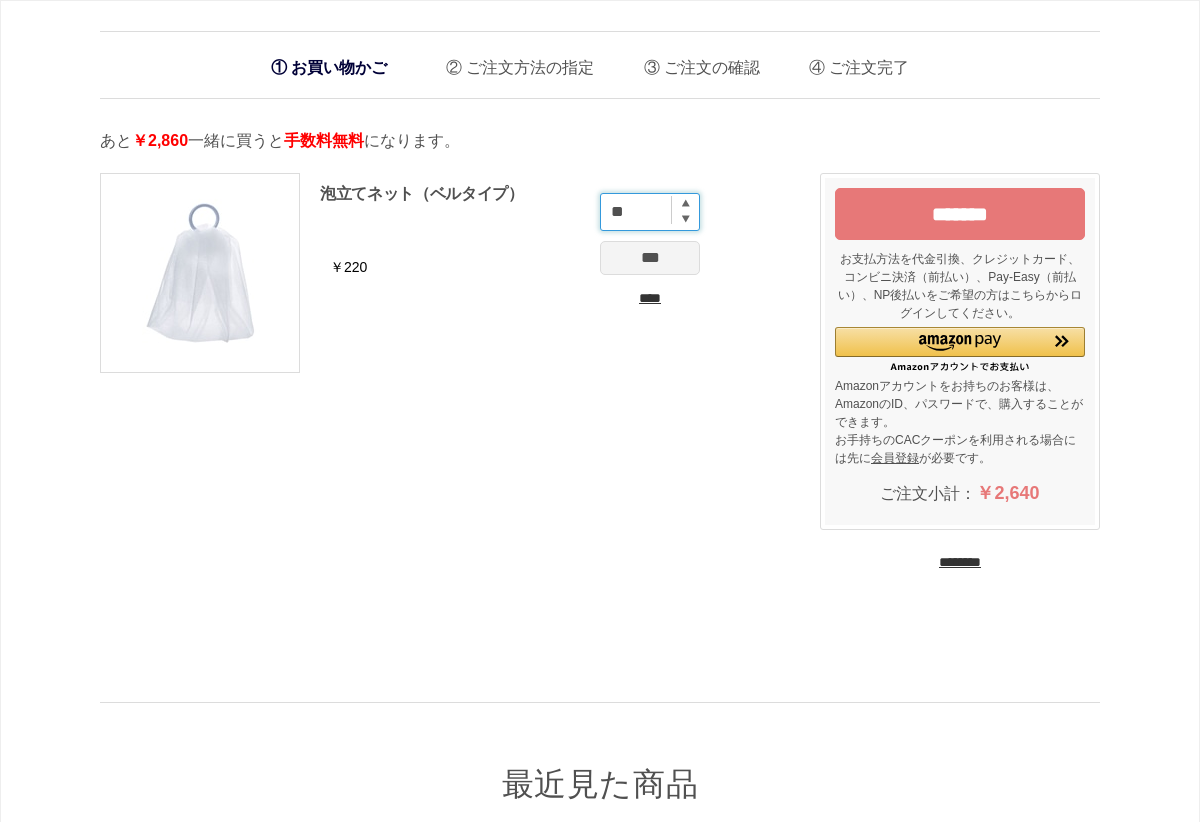 click on "**" at bounding box center [650, 212] 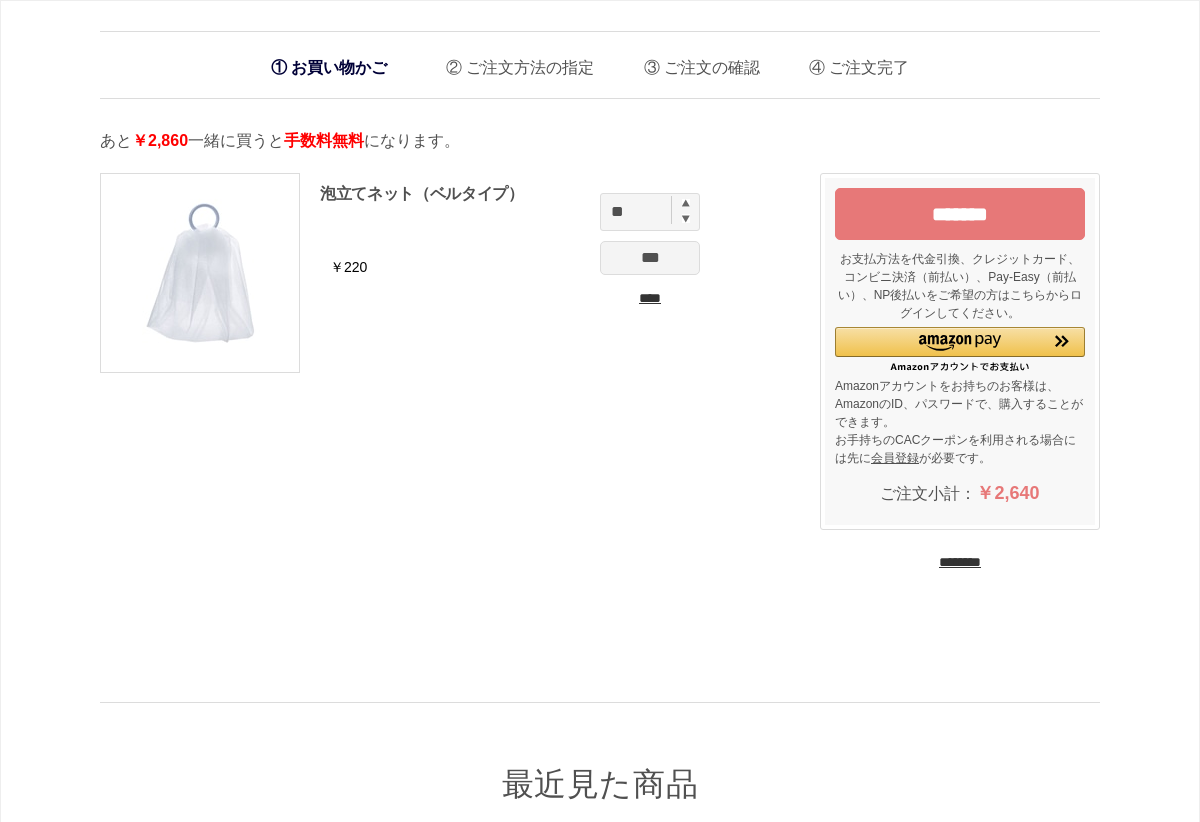 click at bounding box center [686, 218] 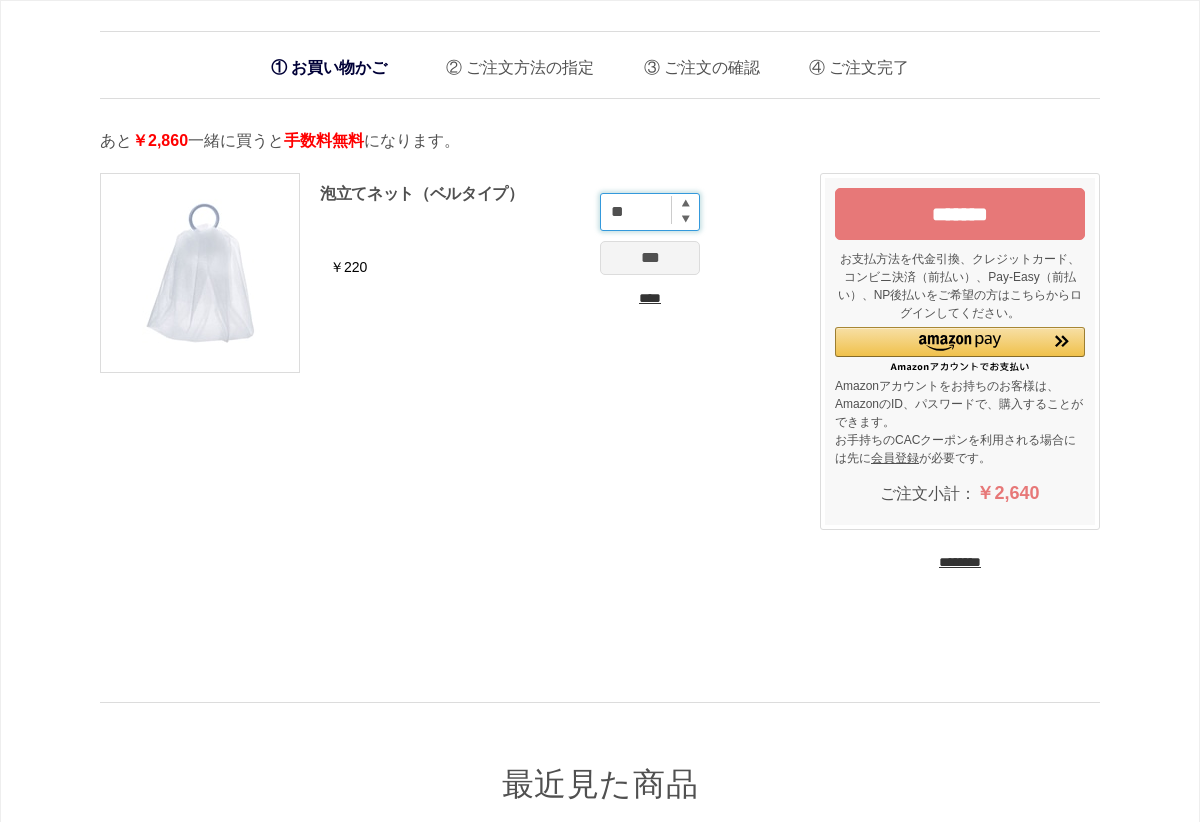 click on "**" at bounding box center [650, 212] 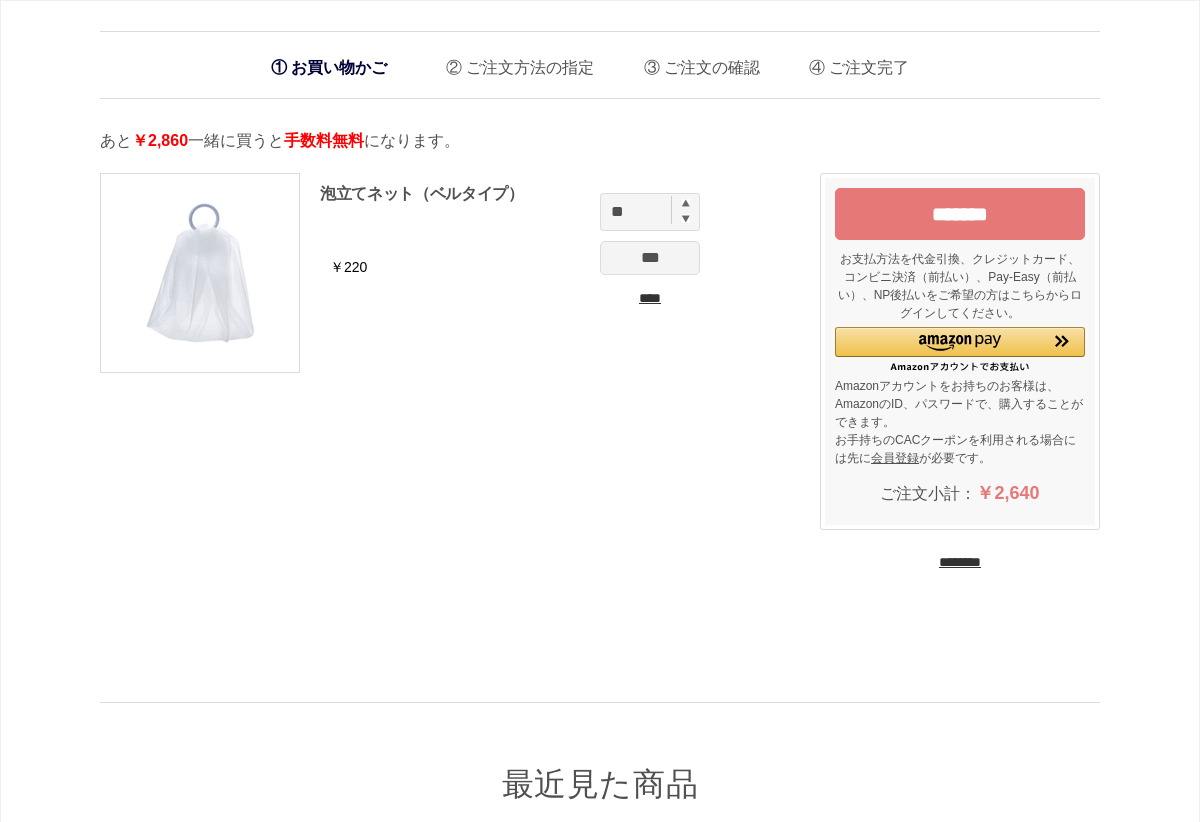 click at bounding box center (686, 203) 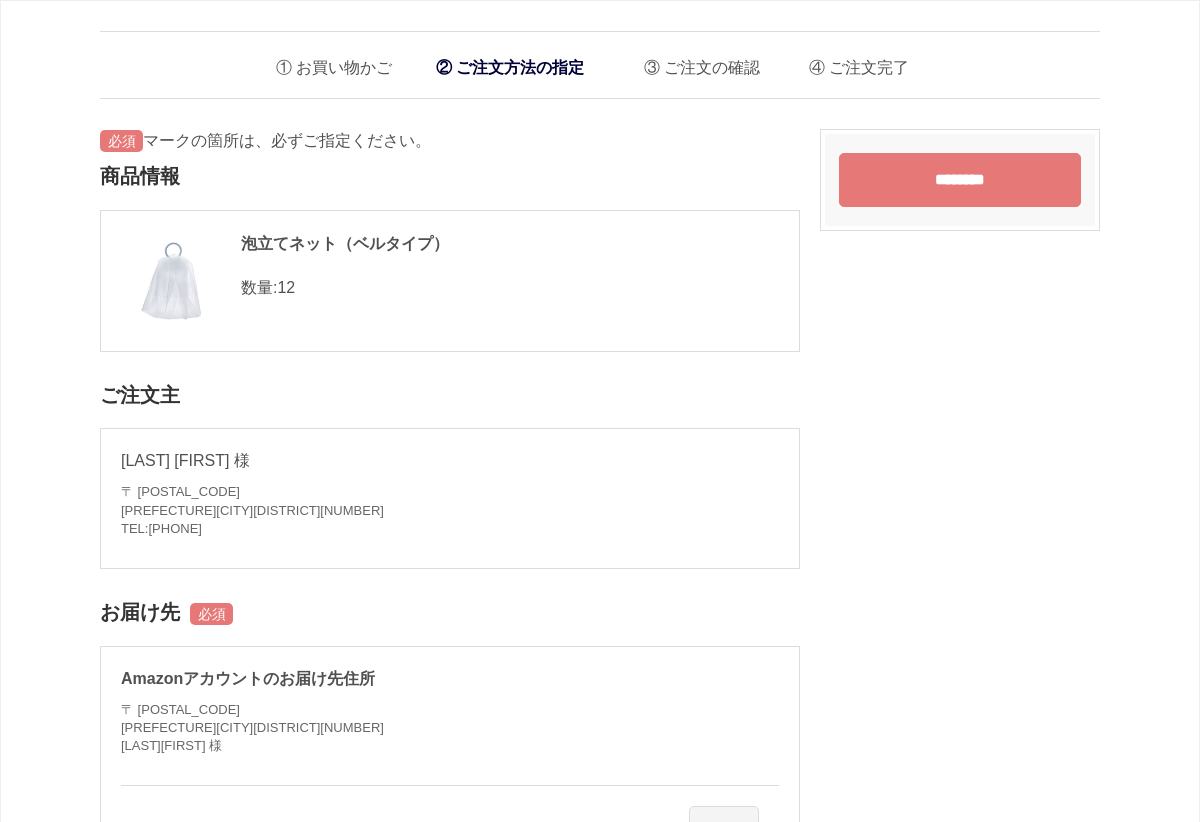 scroll, scrollTop: 0, scrollLeft: 0, axis: both 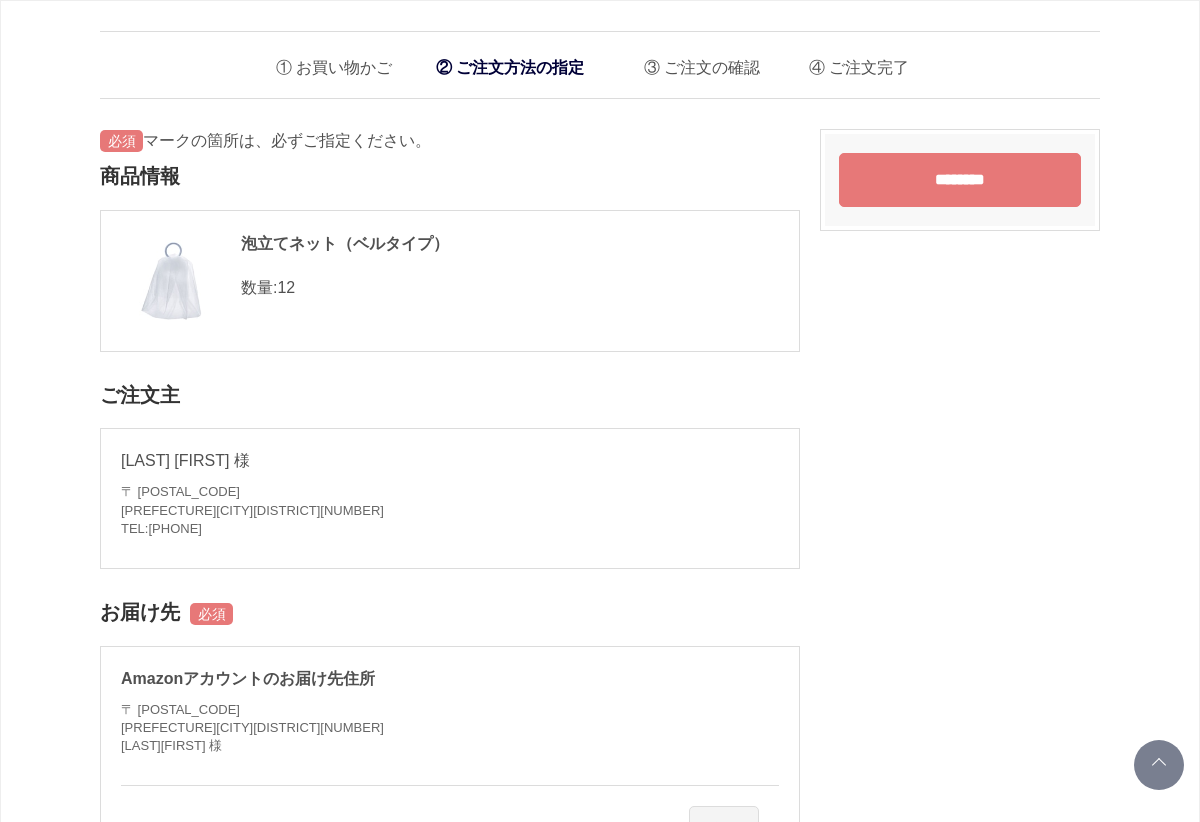 click on "********" at bounding box center [960, 180] 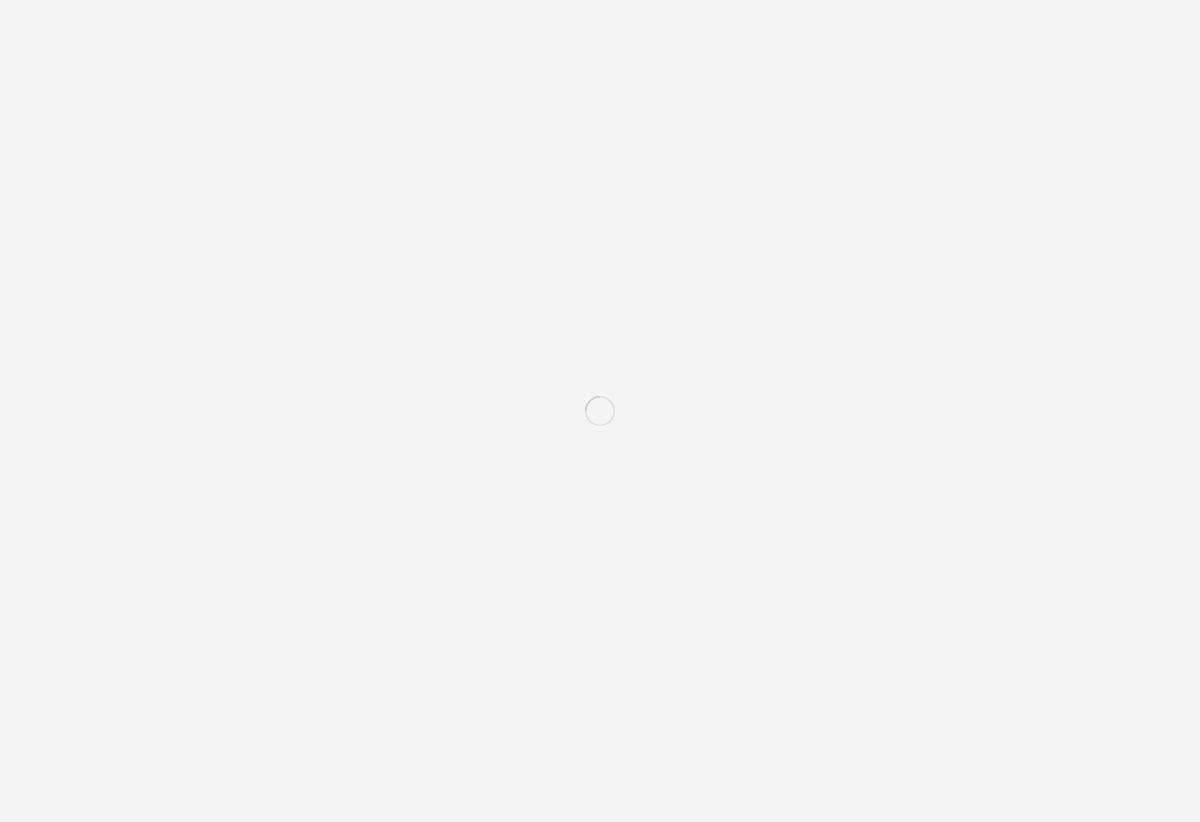 scroll, scrollTop: 0, scrollLeft: 0, axis: both 